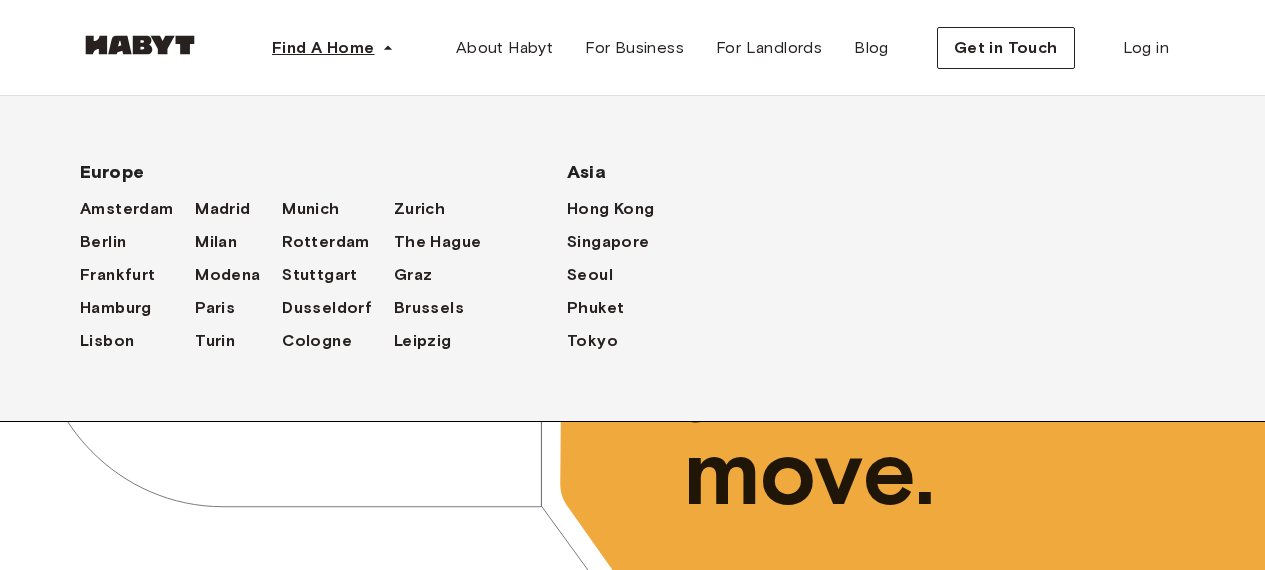 scroll, scrollTop: 0, scrollLeft: 0, axis: both 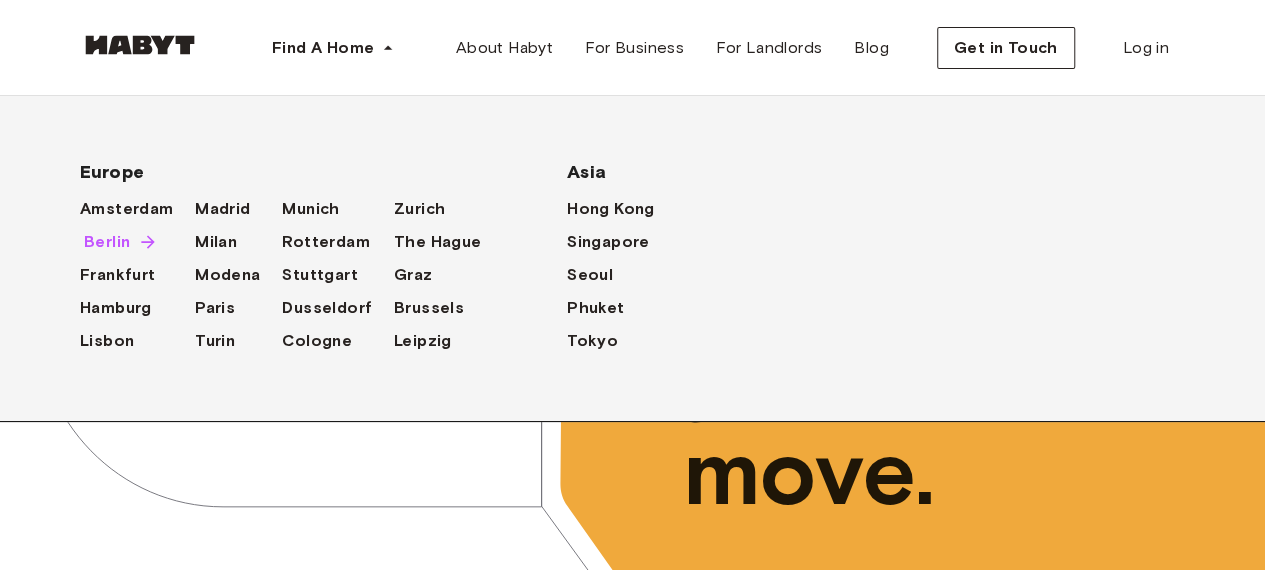 click on "Berlin" at bounding box center [107, 242] 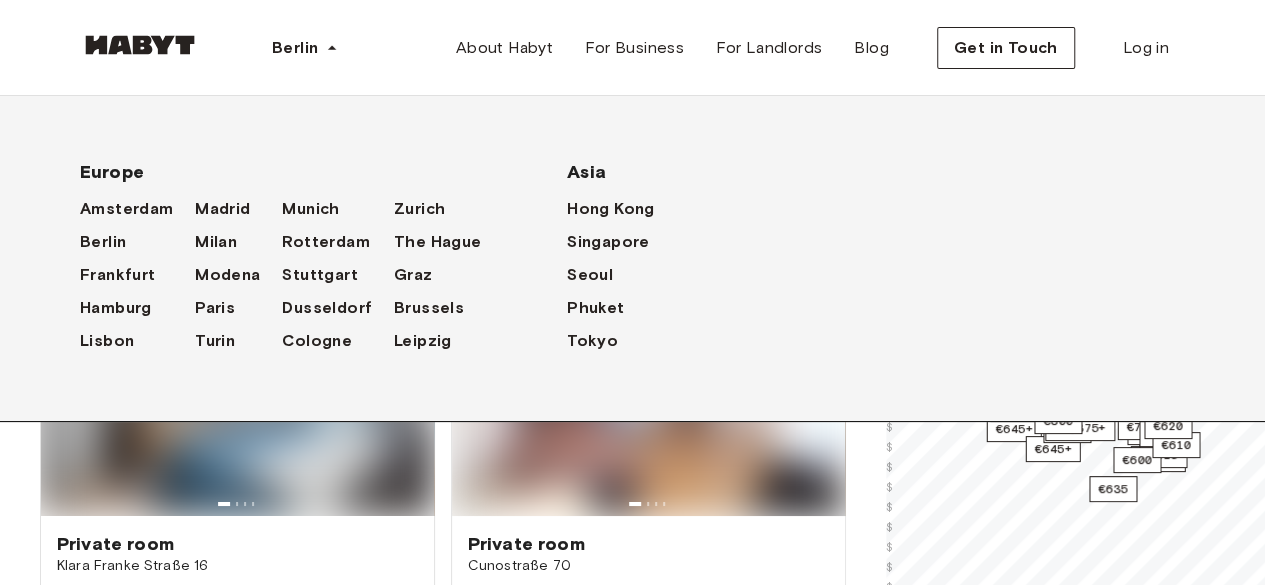 click on "**********" at bounding box center (443, 478) 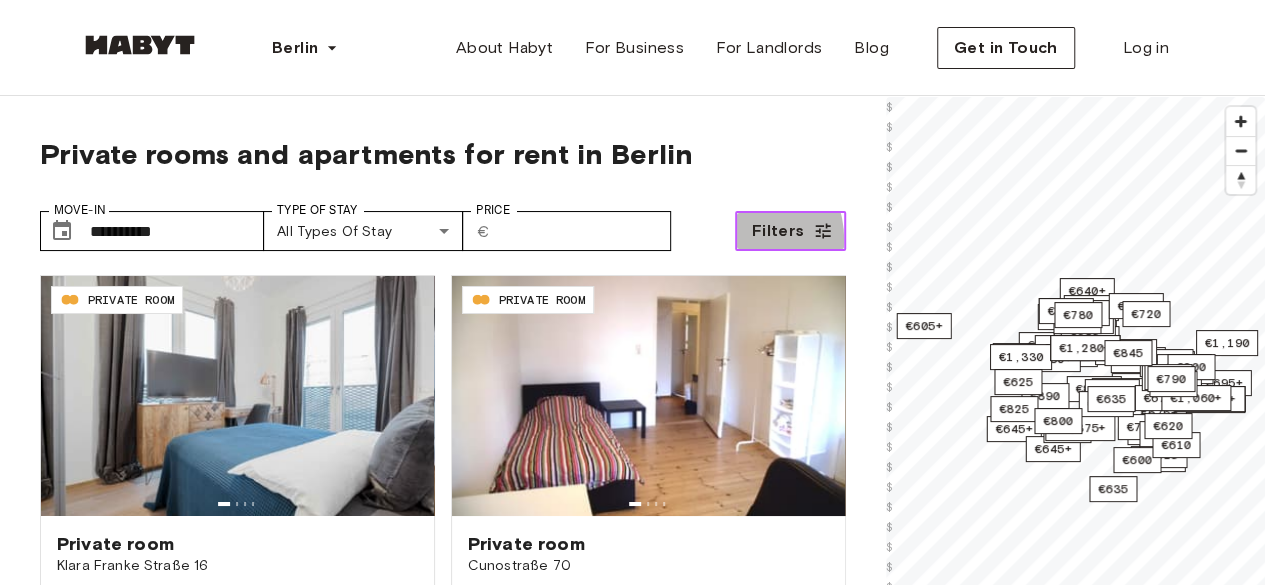 click on "Filters" at bounding box center [790, 231] 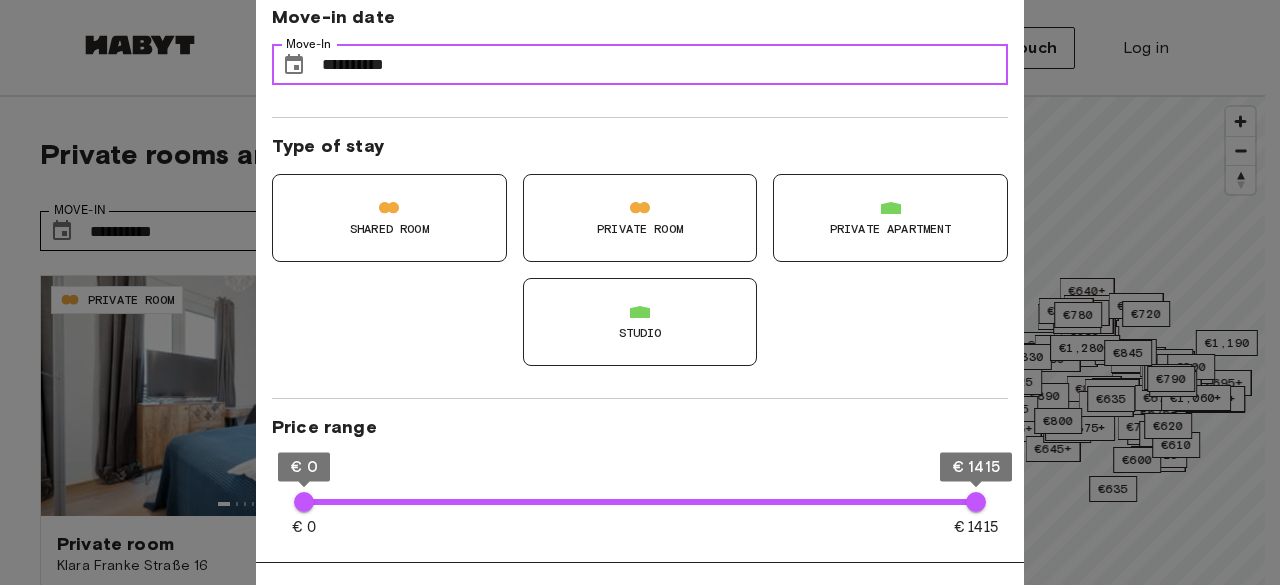 click on "**********" at bounding box center [665, 65] 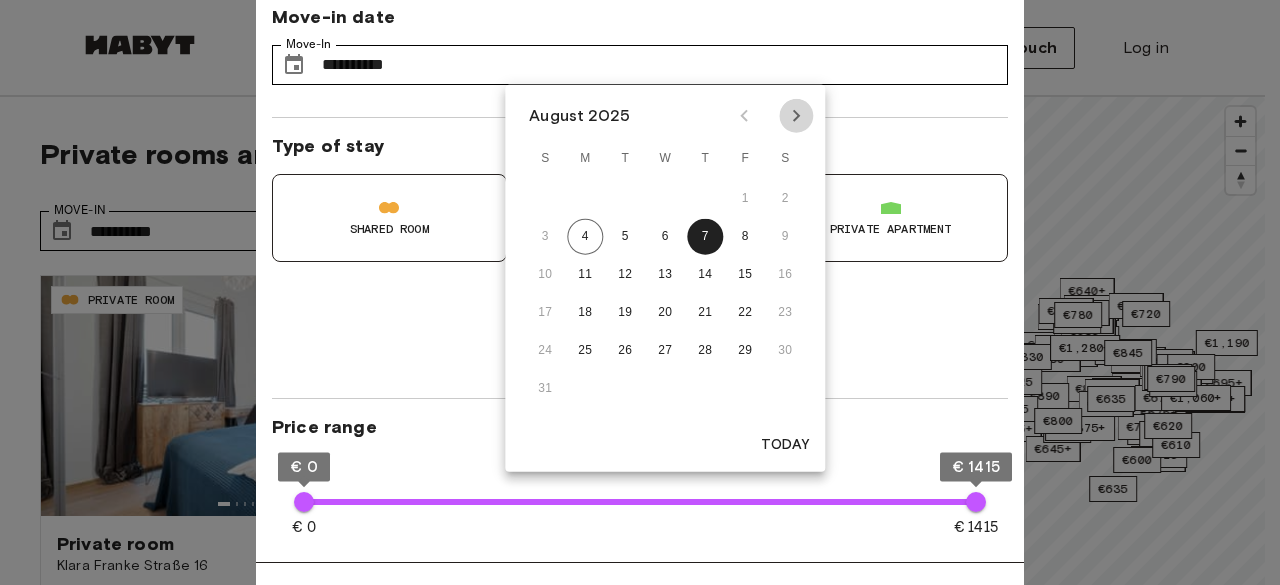 click at bounding box center (796, 116) 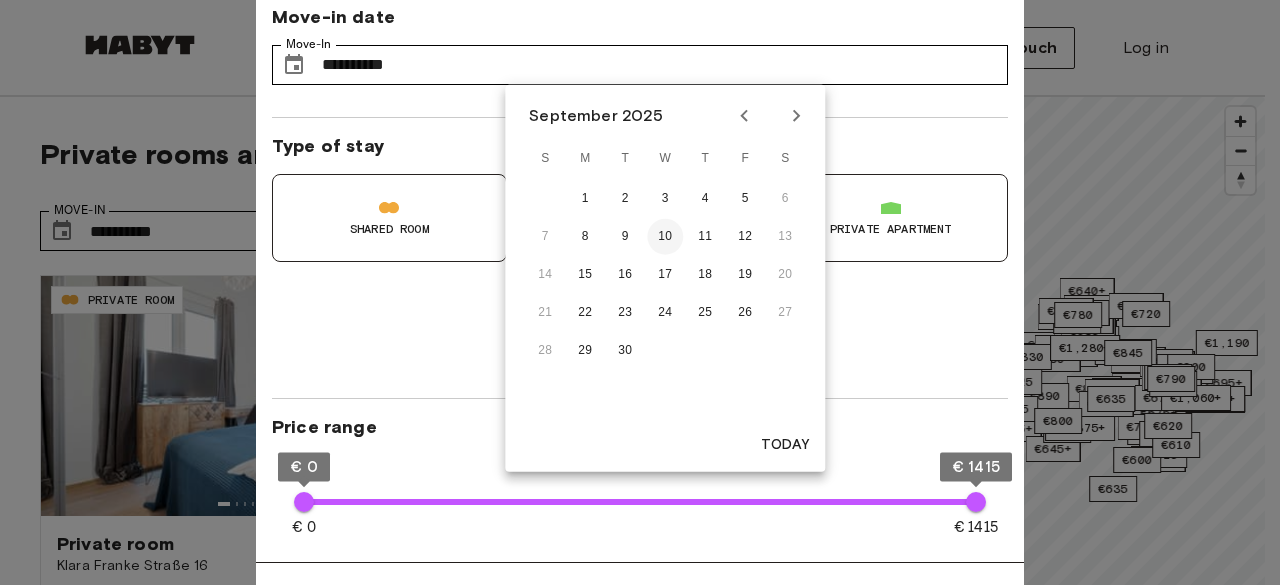 click on "10" at bounding box center (665, 237) 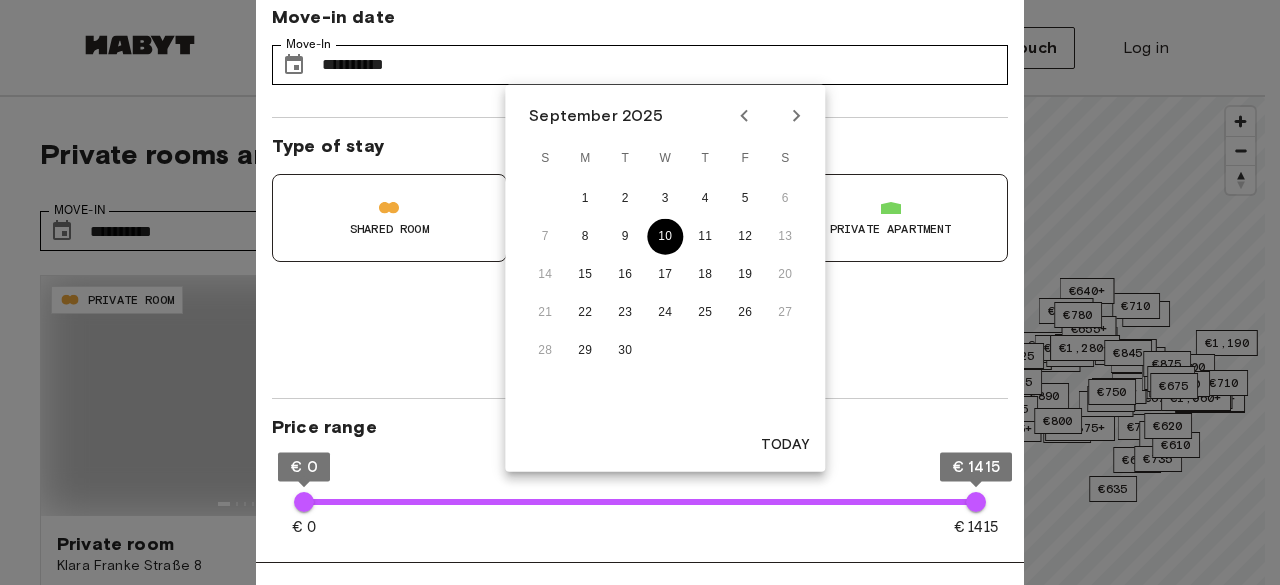 type on "**********" 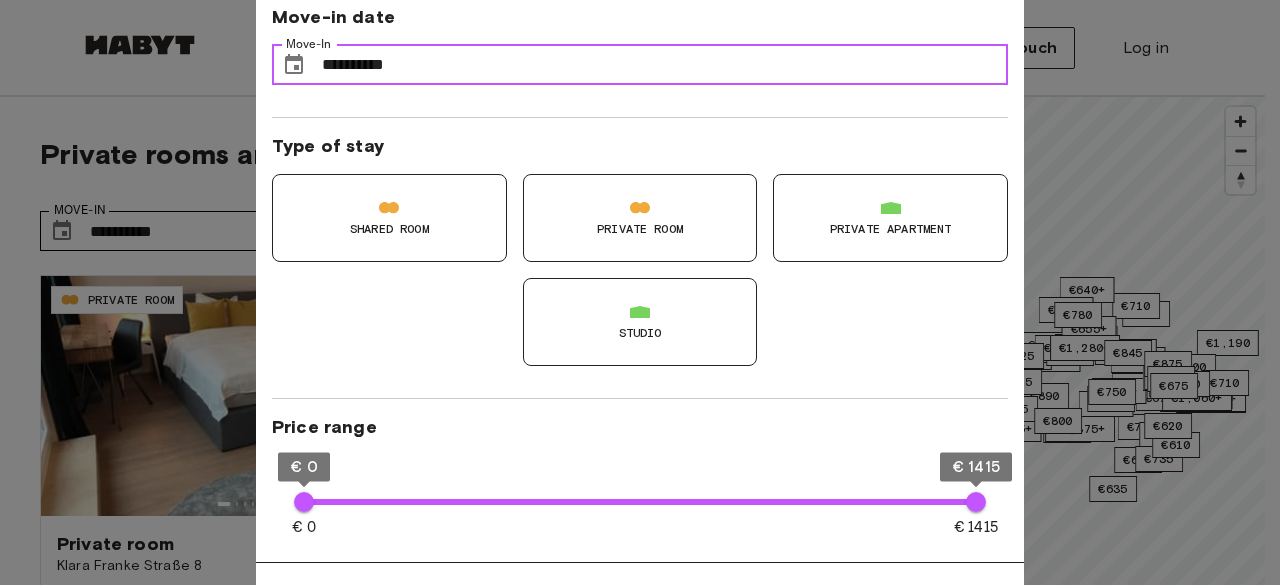 type on "**" 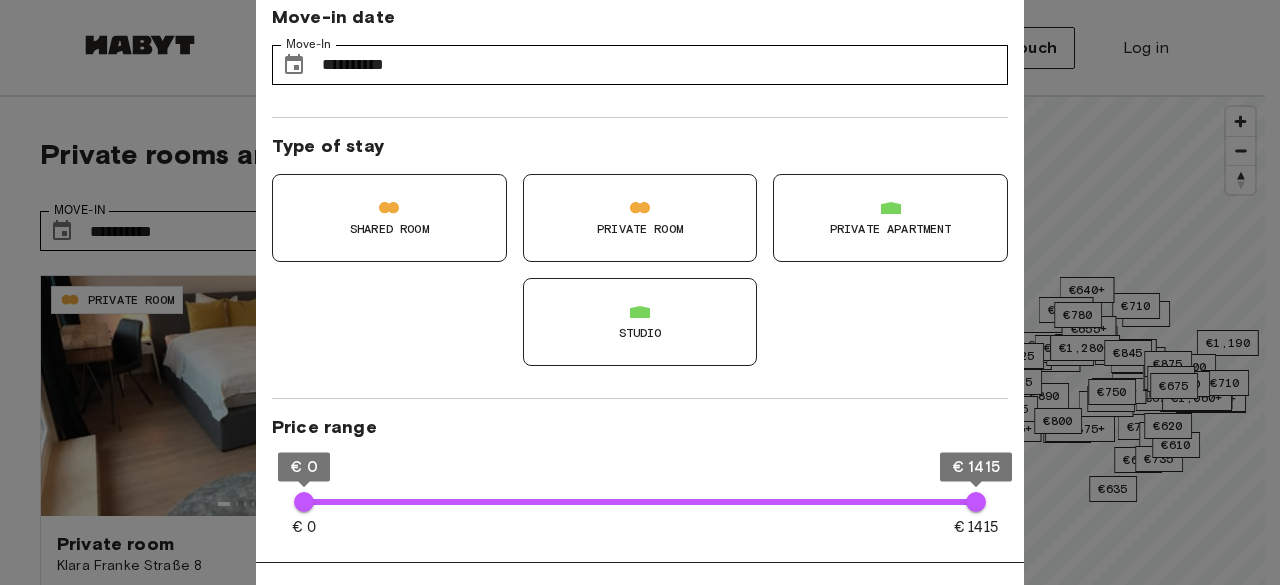 click on "Private Room" at bounding box center (640, 218) 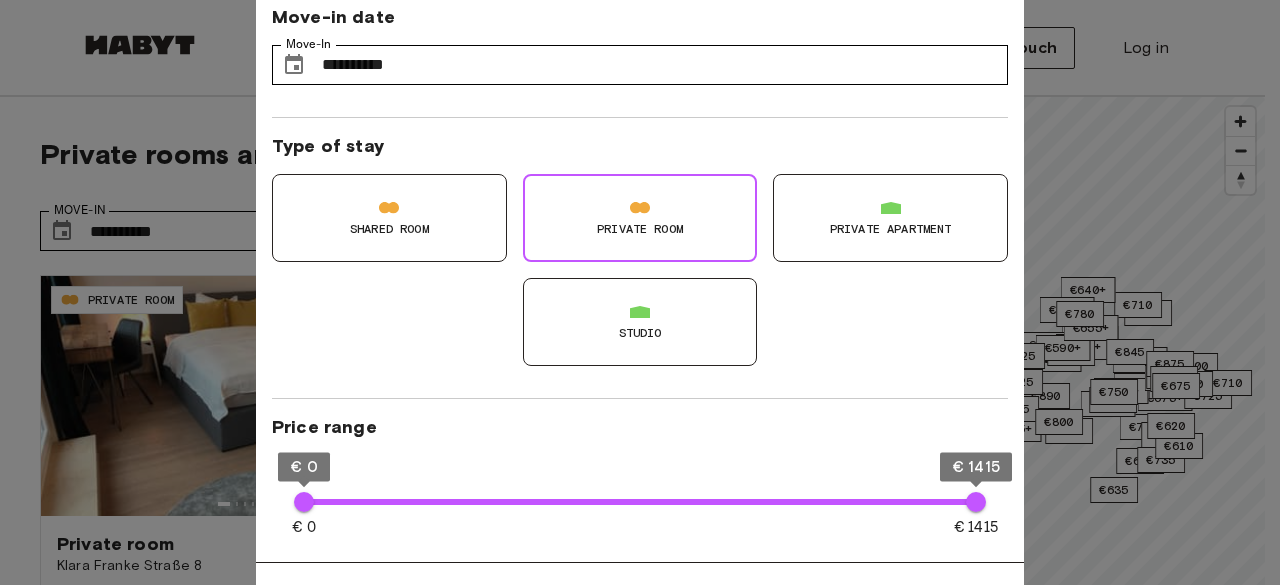 type on "**" 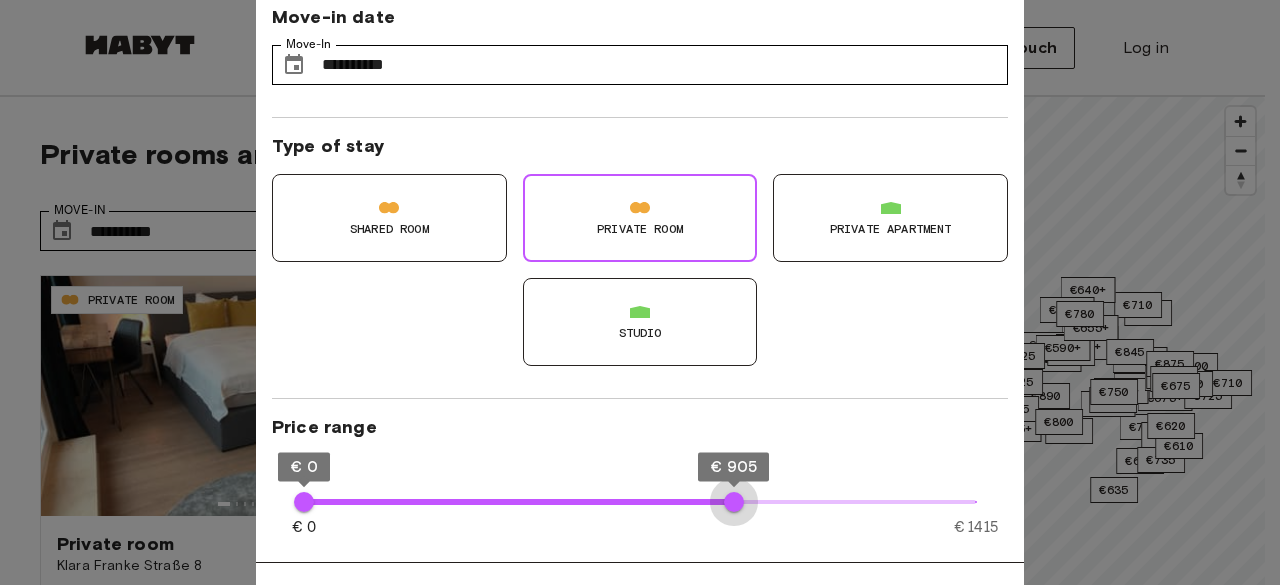 type on "***" 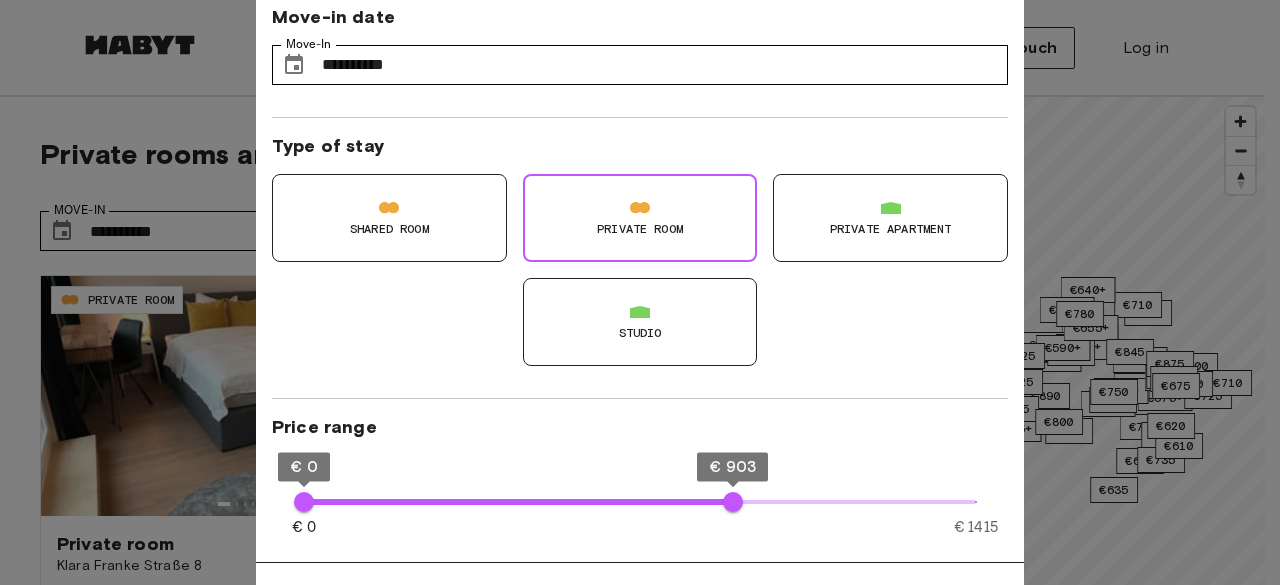 type on "**" 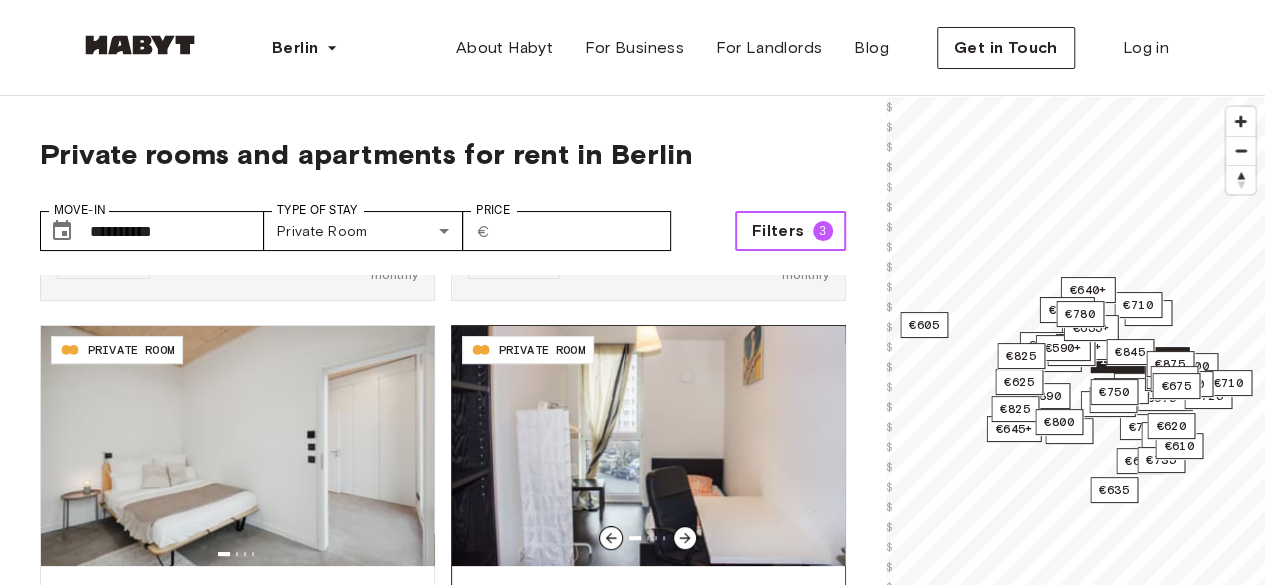 scroll, scrollTop: 600, scrollLeft: 0, axis: vertical 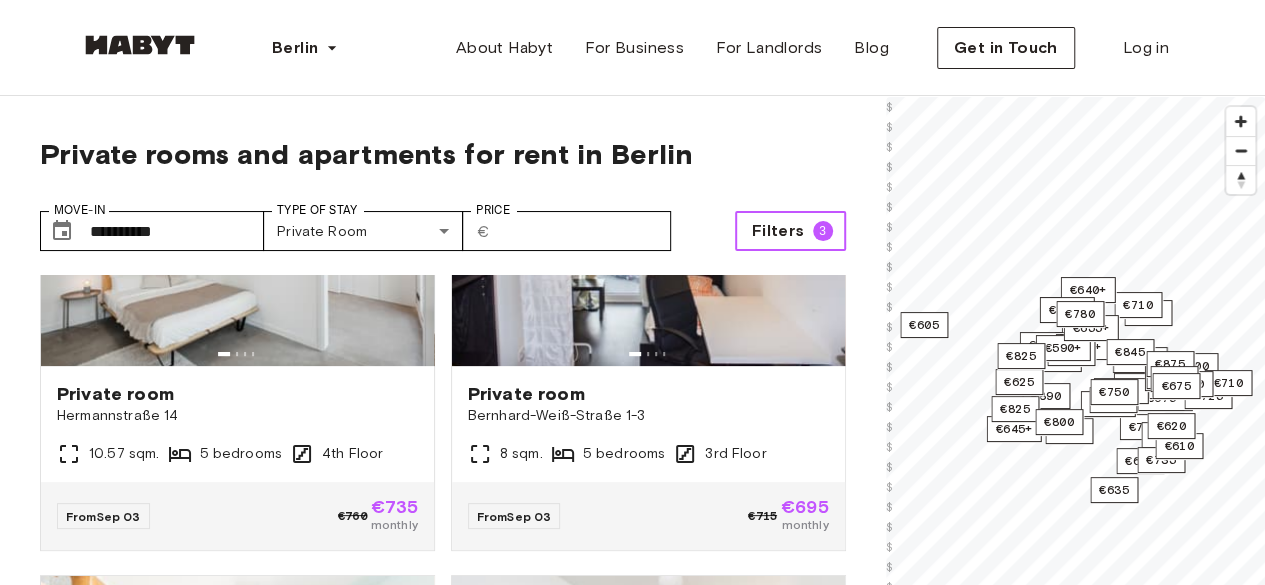 click on "Filters 3" at bounding box center [790, 231] 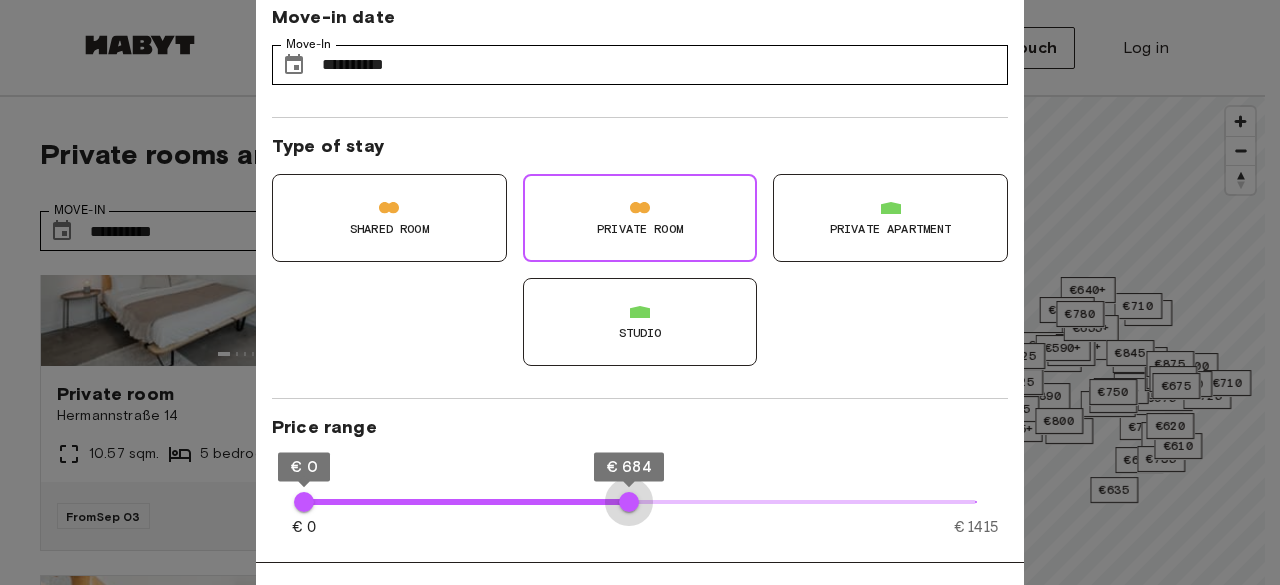 type on "***" 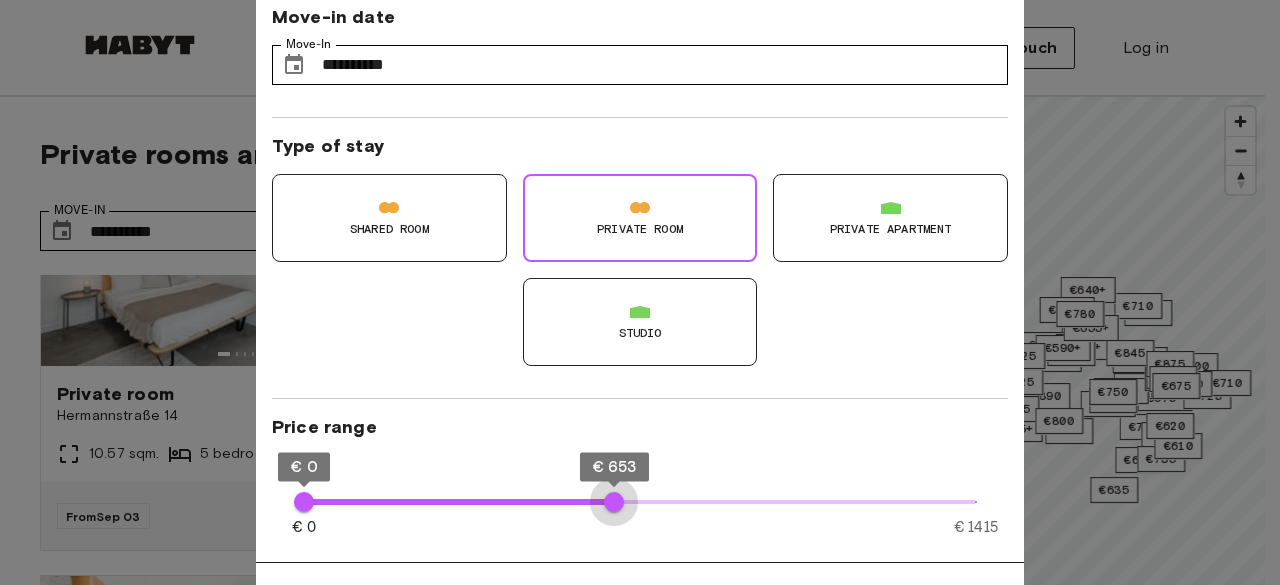 drag, startPoint x: 718, startPoint y: 489, endPoint x: 614, endPoint y: 523, distance: 109.41663 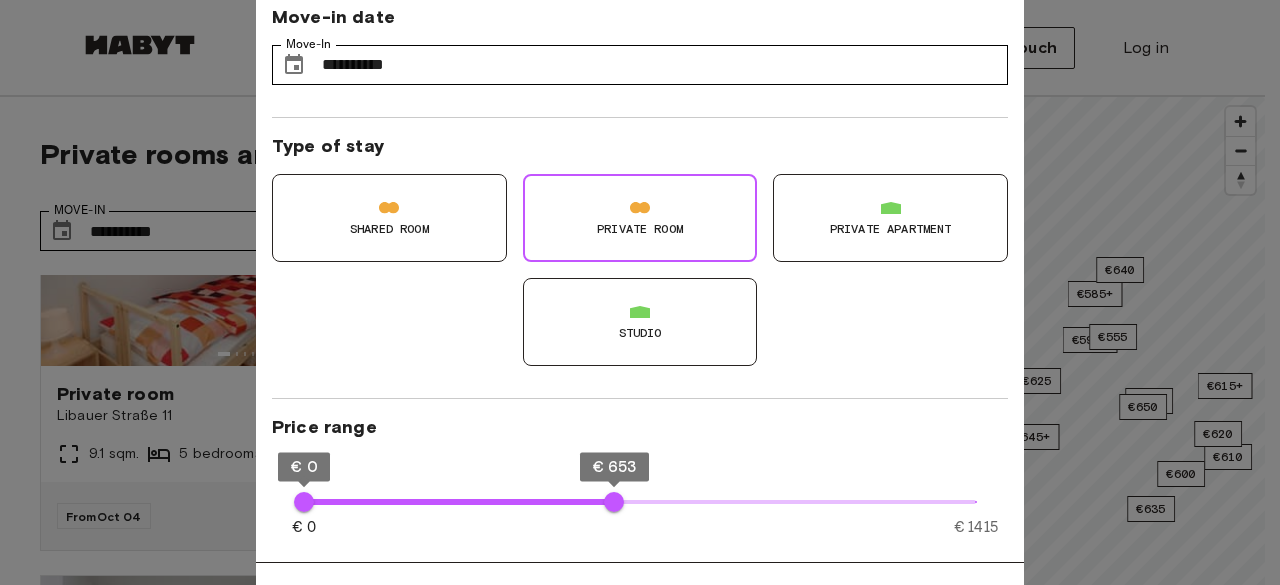 click at bounding box center [640, 292] 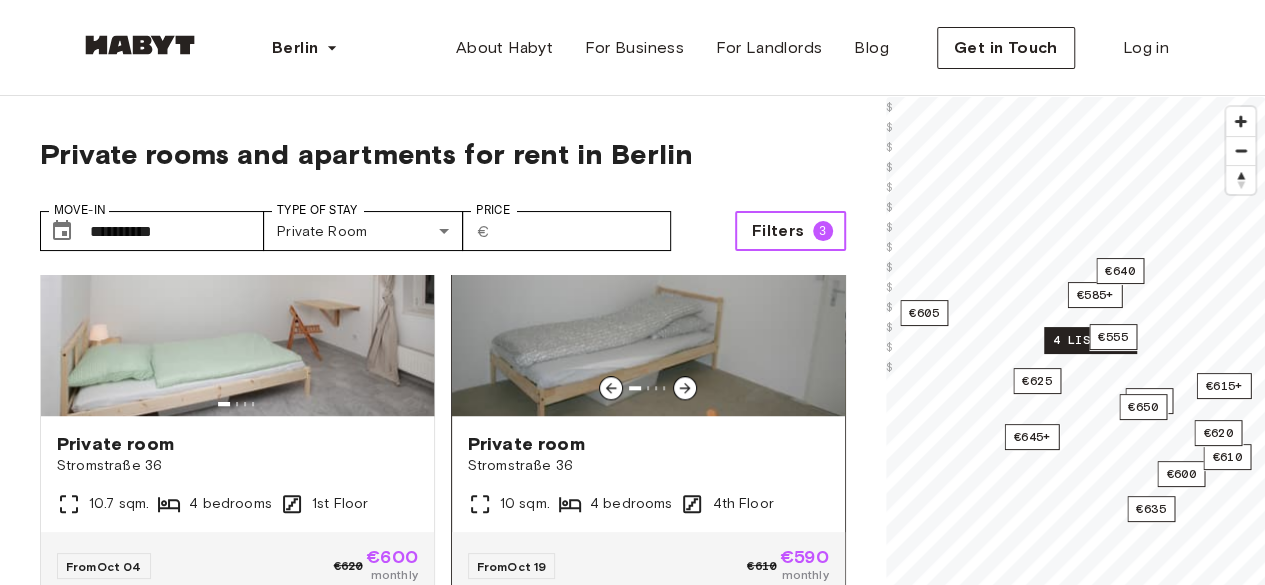scroll, scrollTop: 600, scrollLeft: 0, axis: vertical 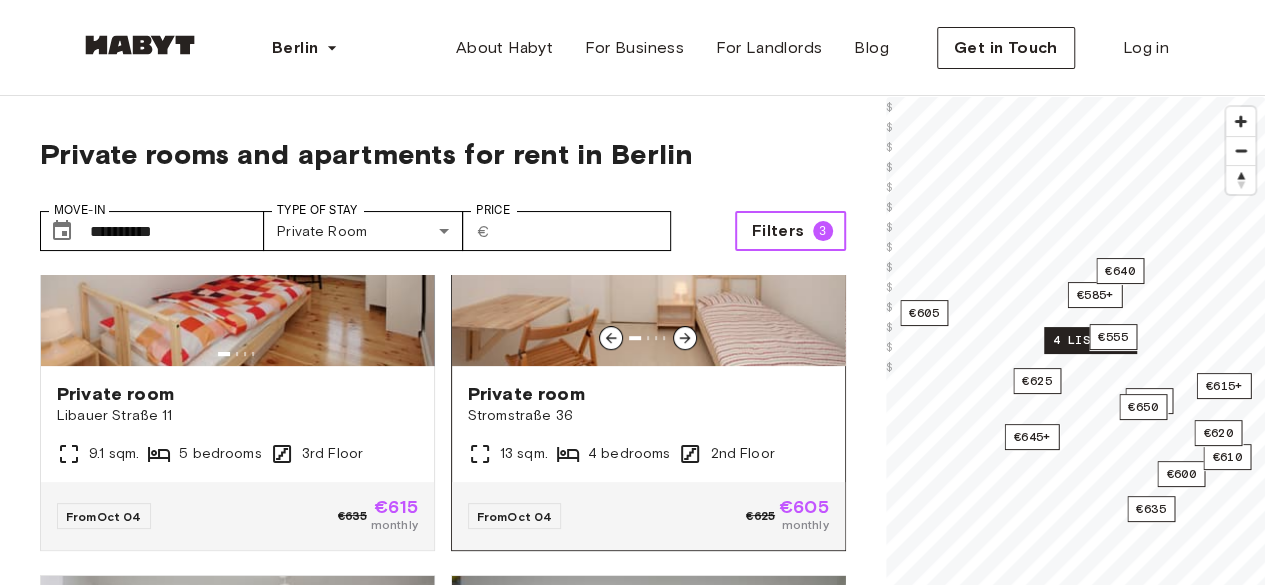 click at bounding box center [648, 246] 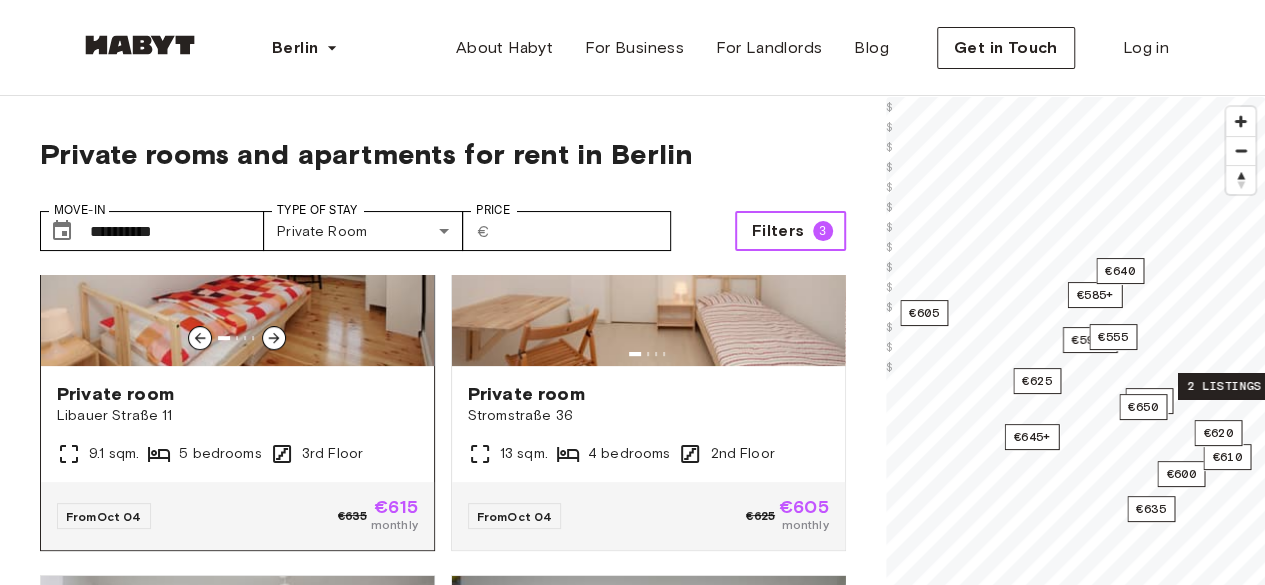 click at bounding box center [237, 246] 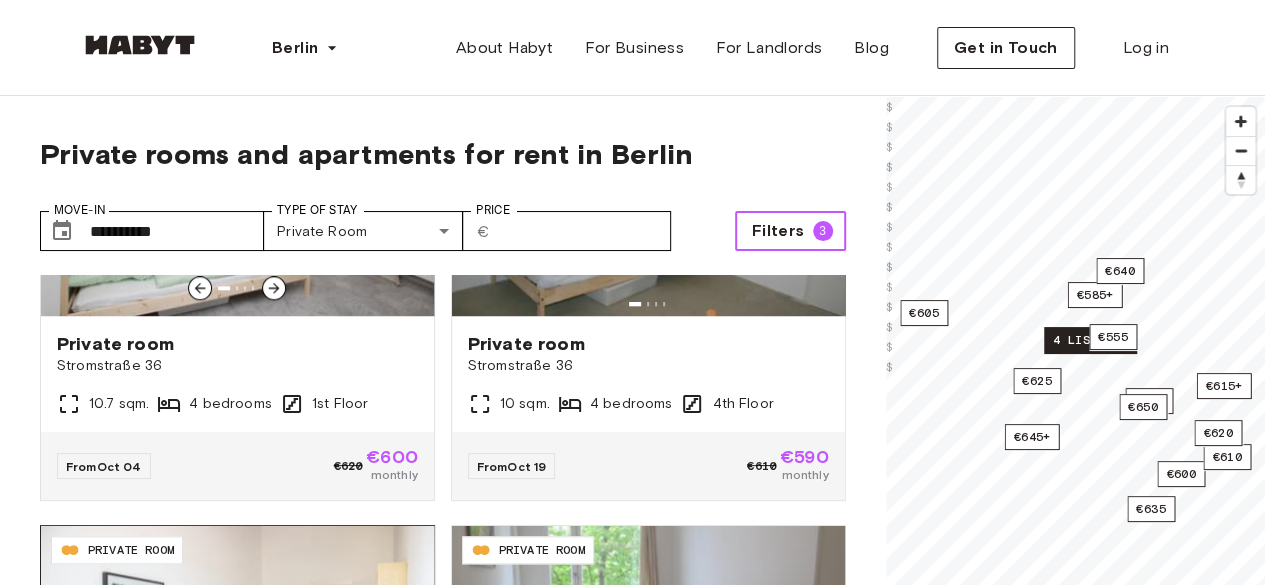 scroll, scrollTop: 1500, scrollLeft: 0, axis: vertical 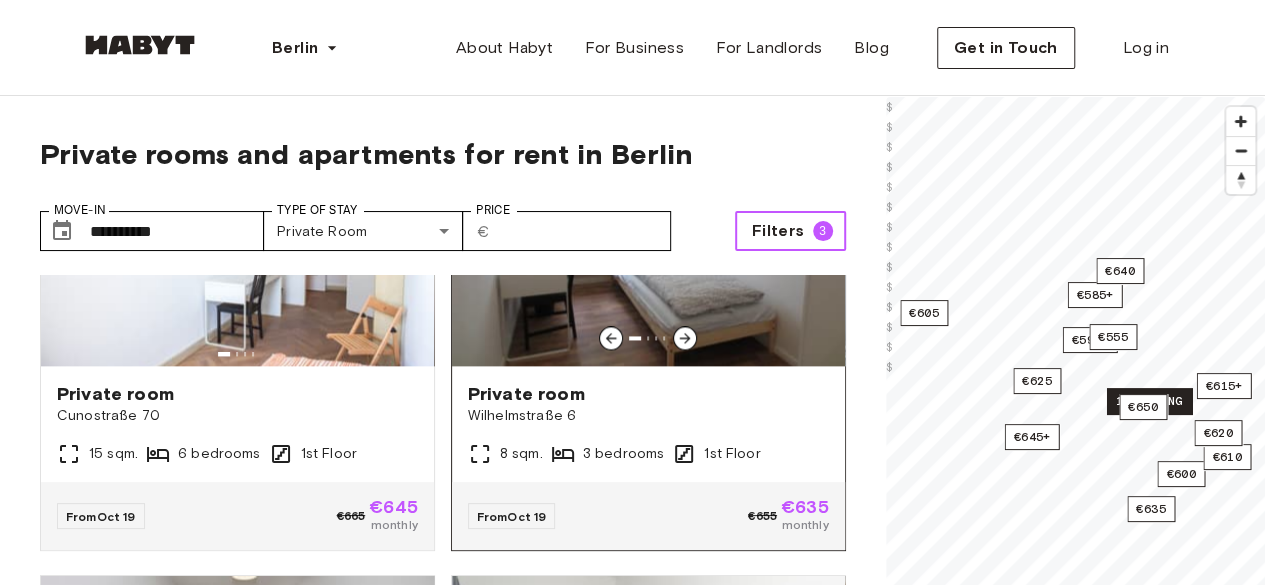 click at bounding box center [648, 246] 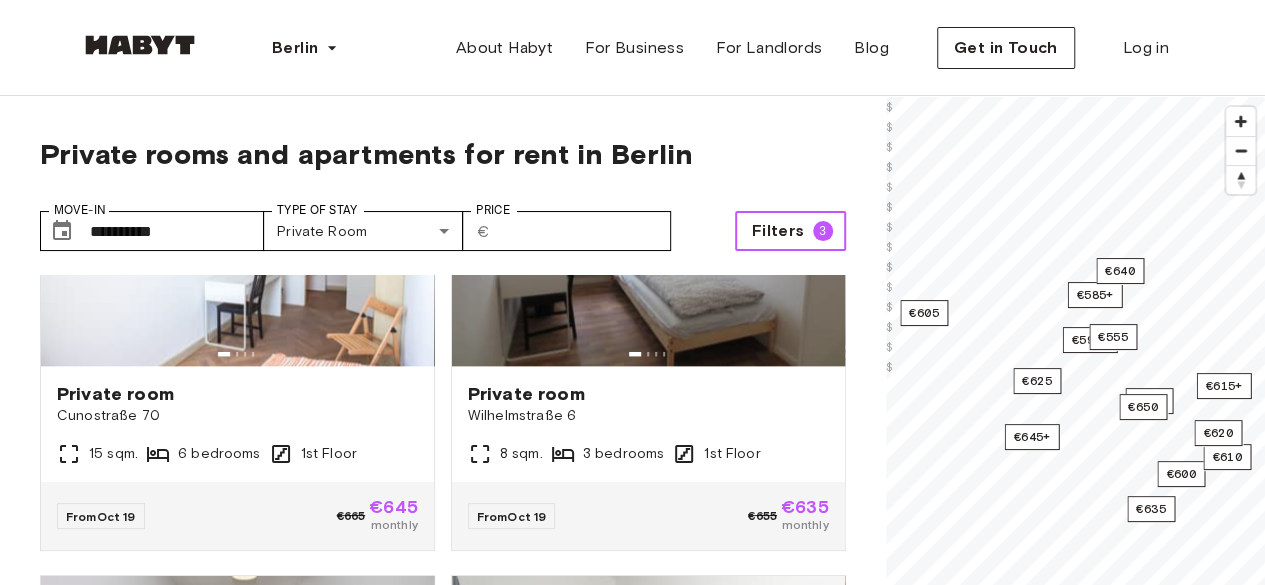 click on "Filters" at bounding box center (778, 231) 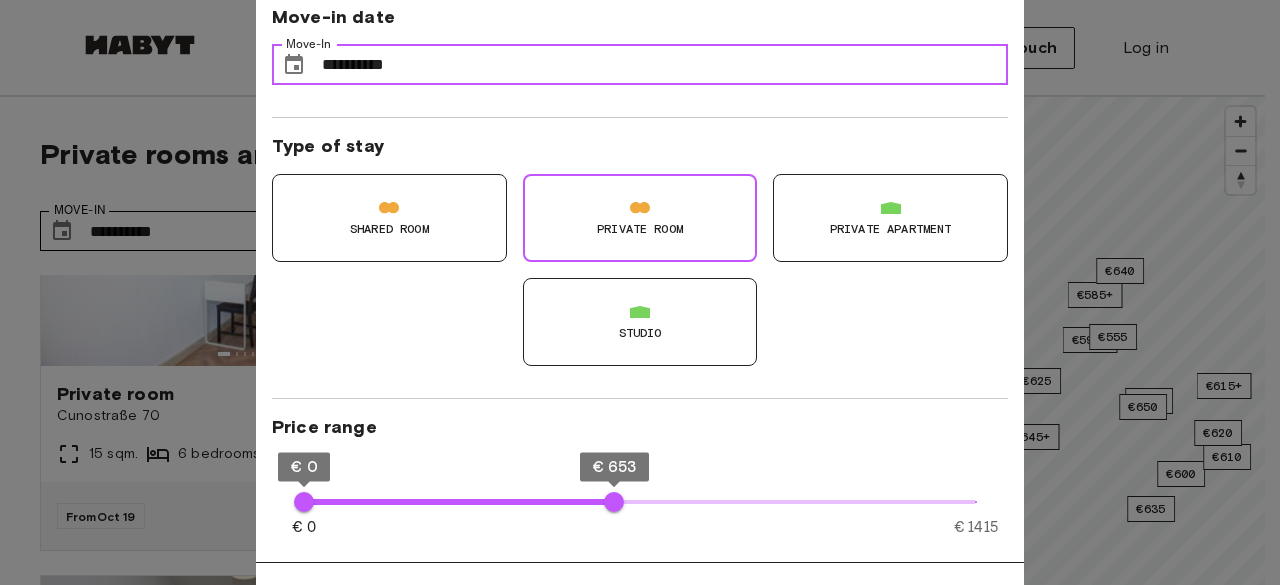 click on "**********" at bounding box center [665, 65] 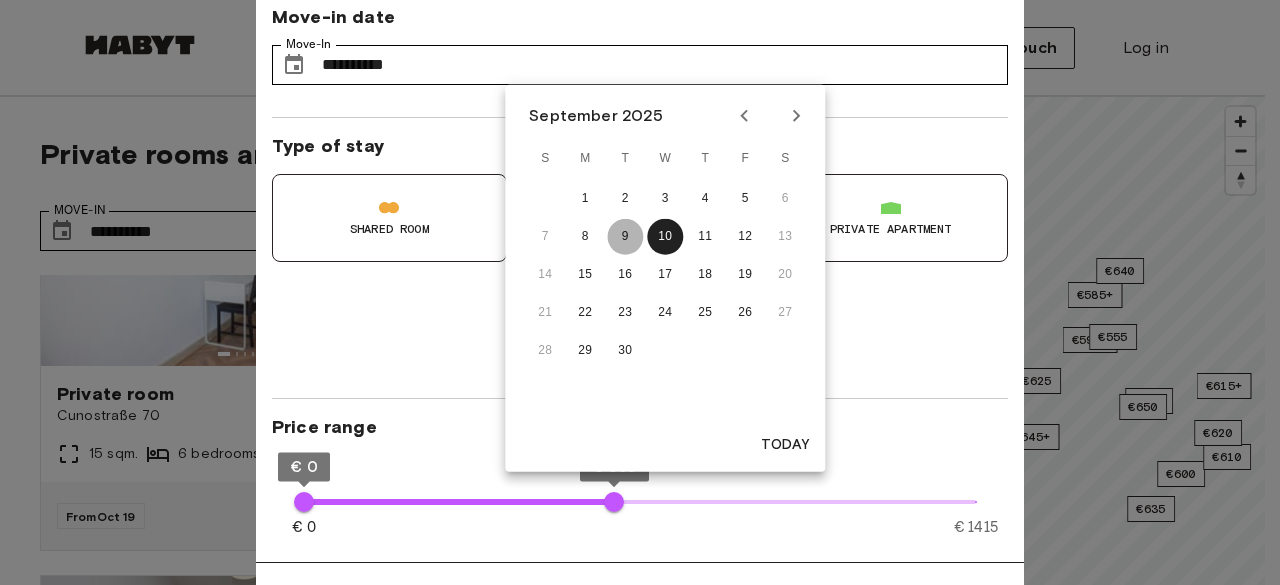 click on "9" at bounding box center [625, 237] 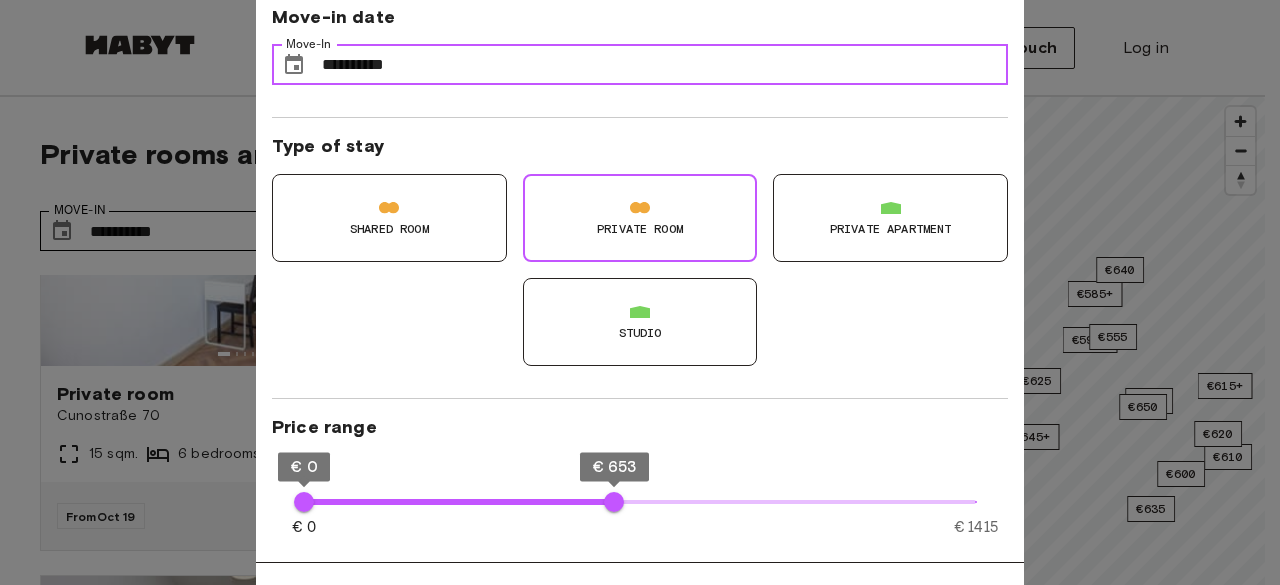 type on "**" 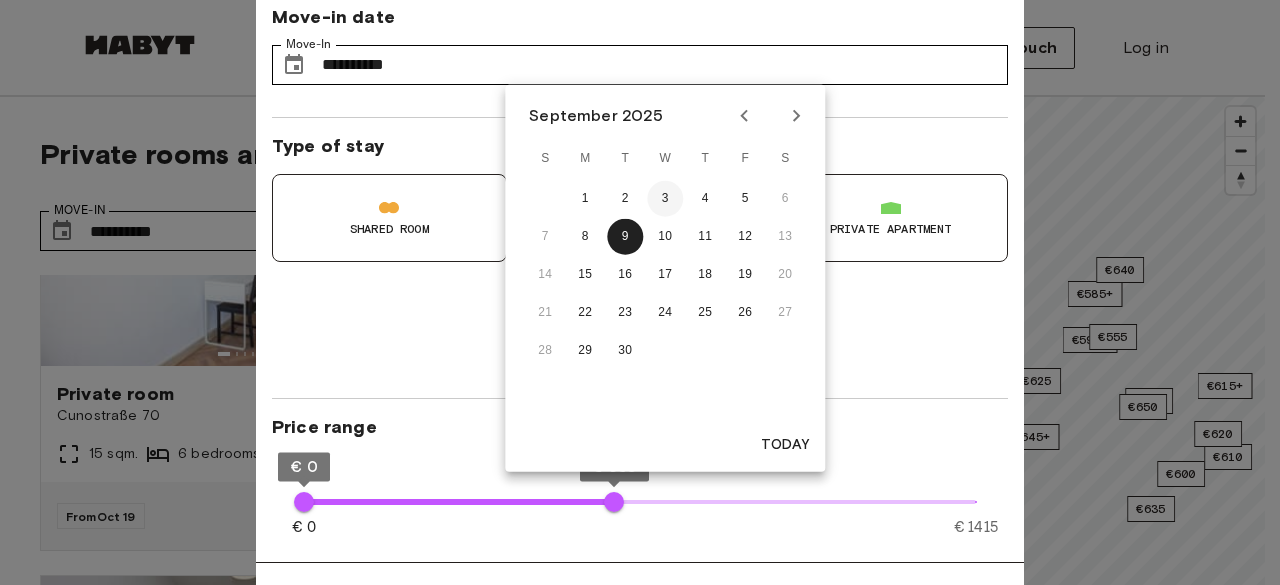 click on "3" at bounding box center (665, 199) 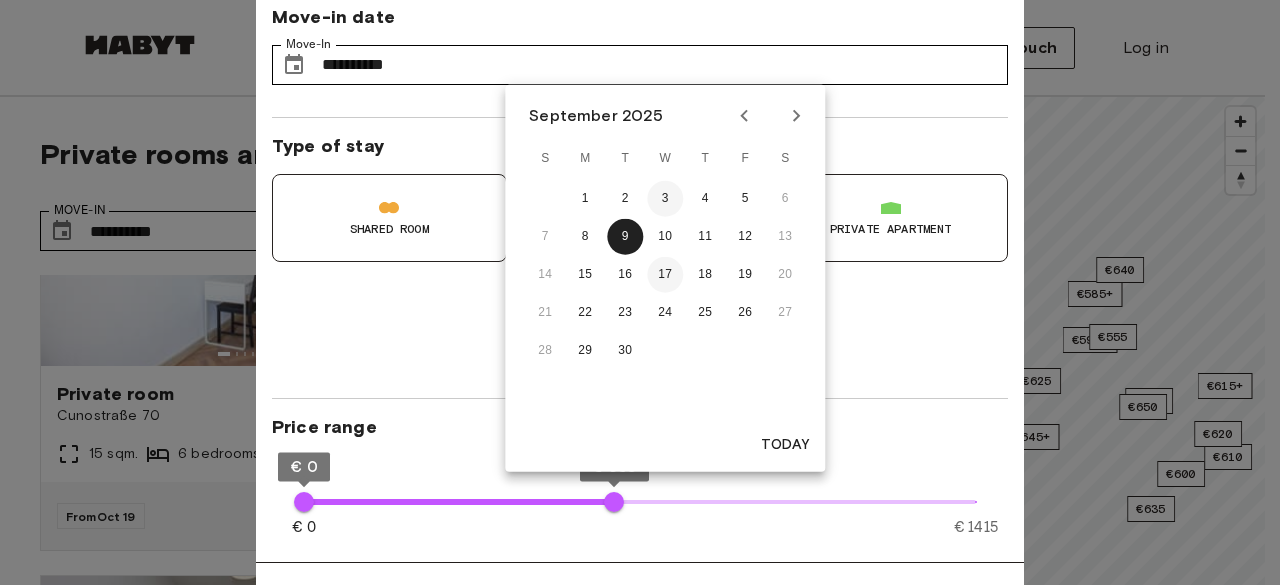 type on "**********" 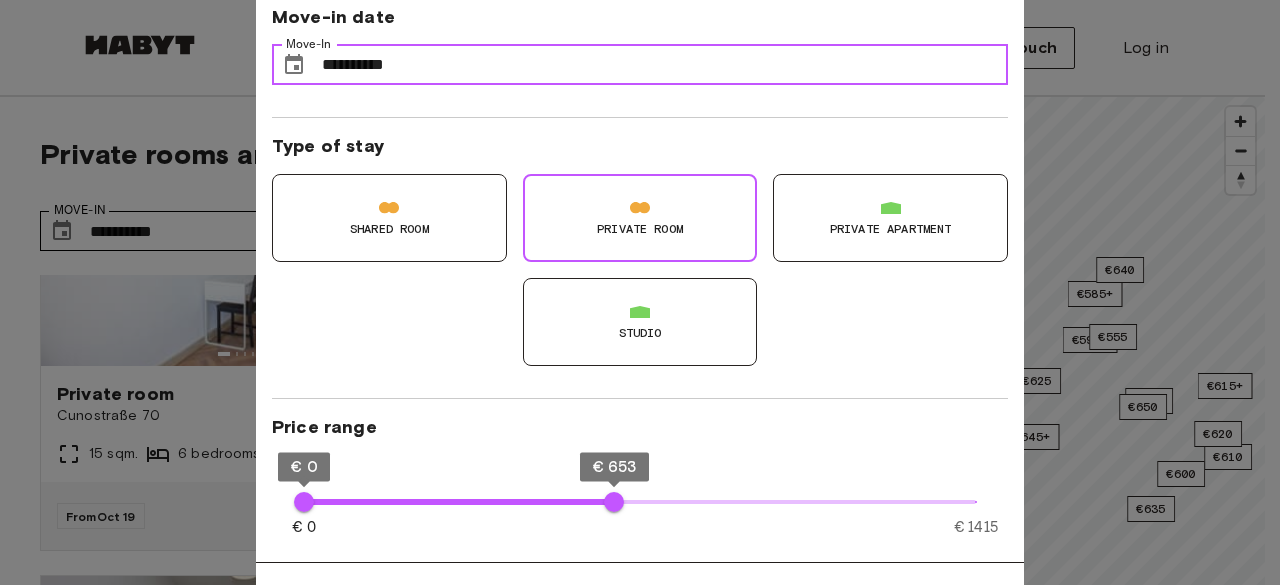 type on "**" 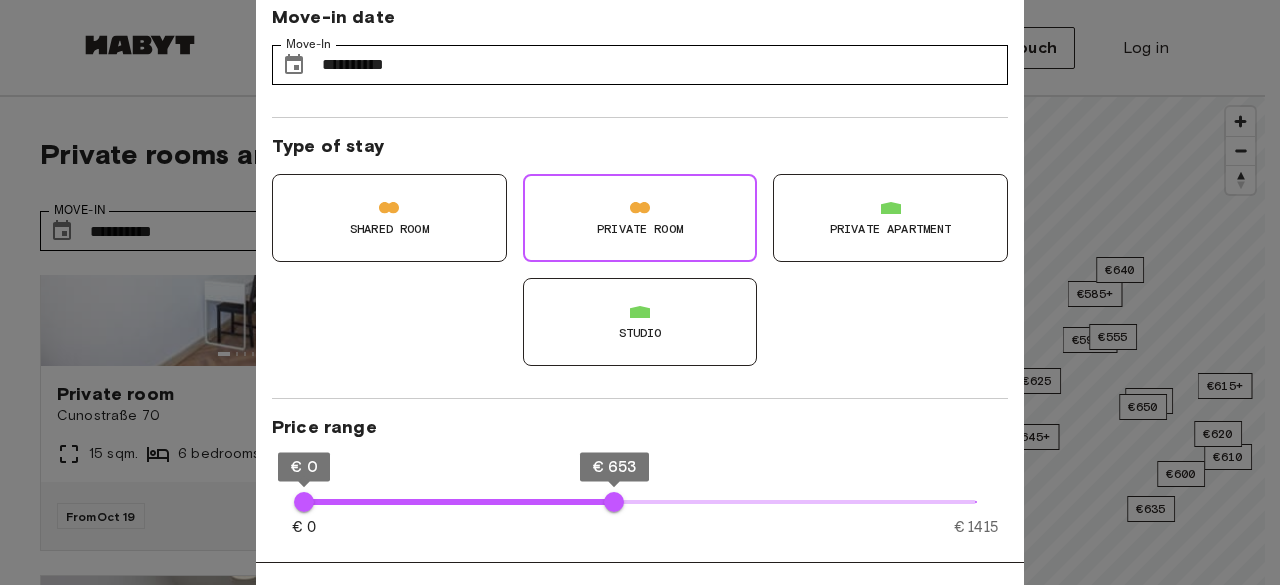 type on "***" 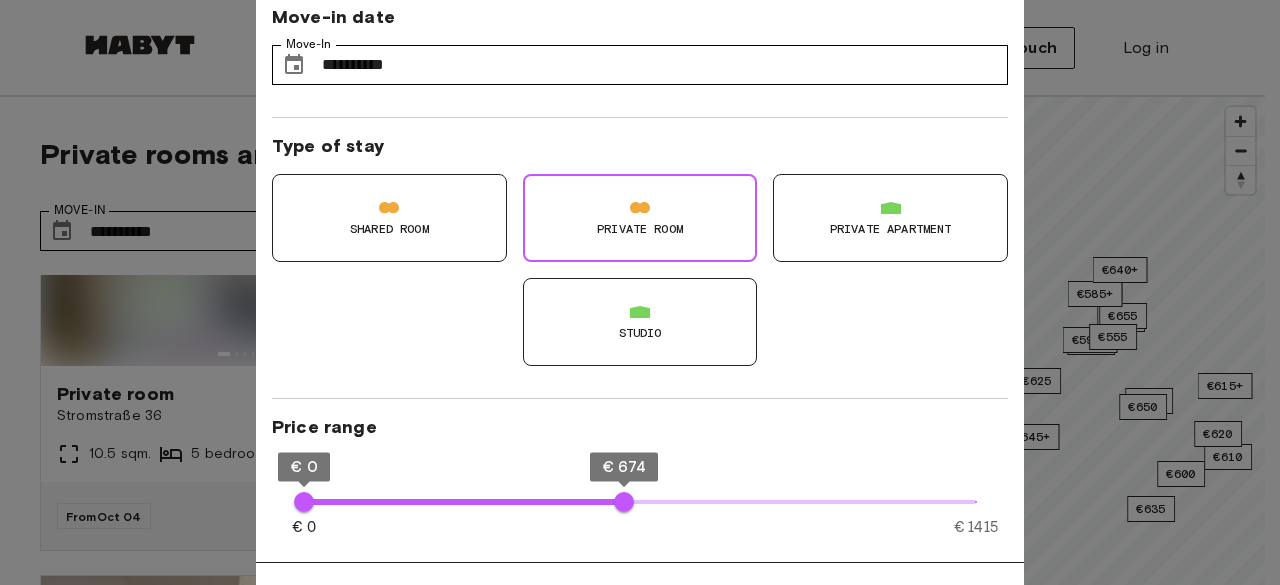 type on "**" 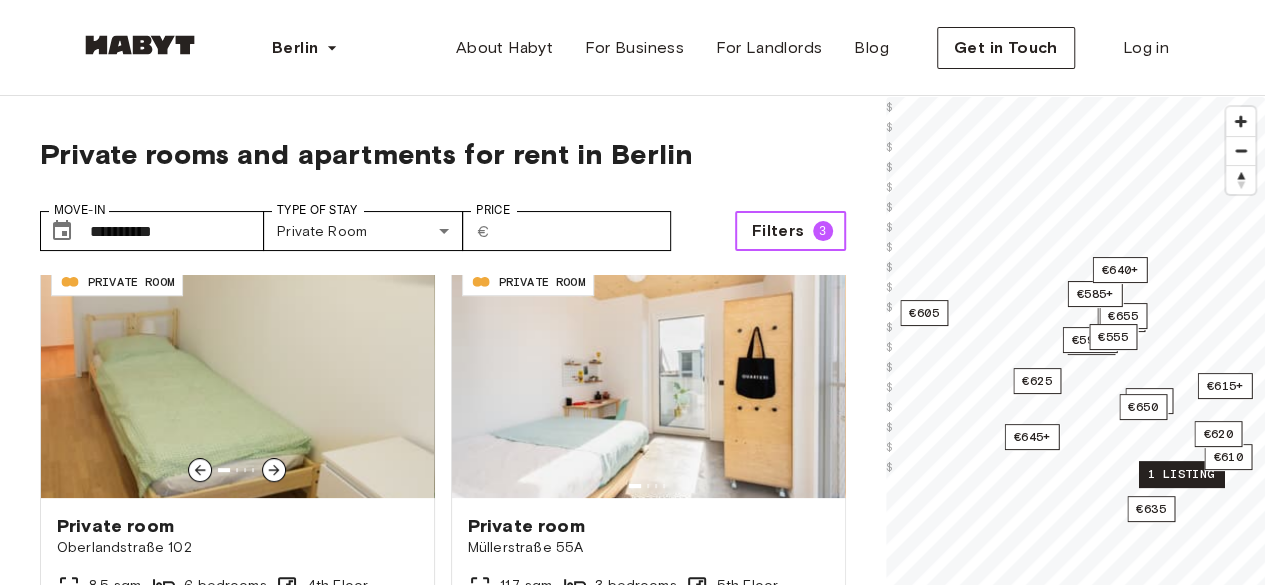 scroll, scrollTop: 600, scrollLeft: 0, axis: vertical 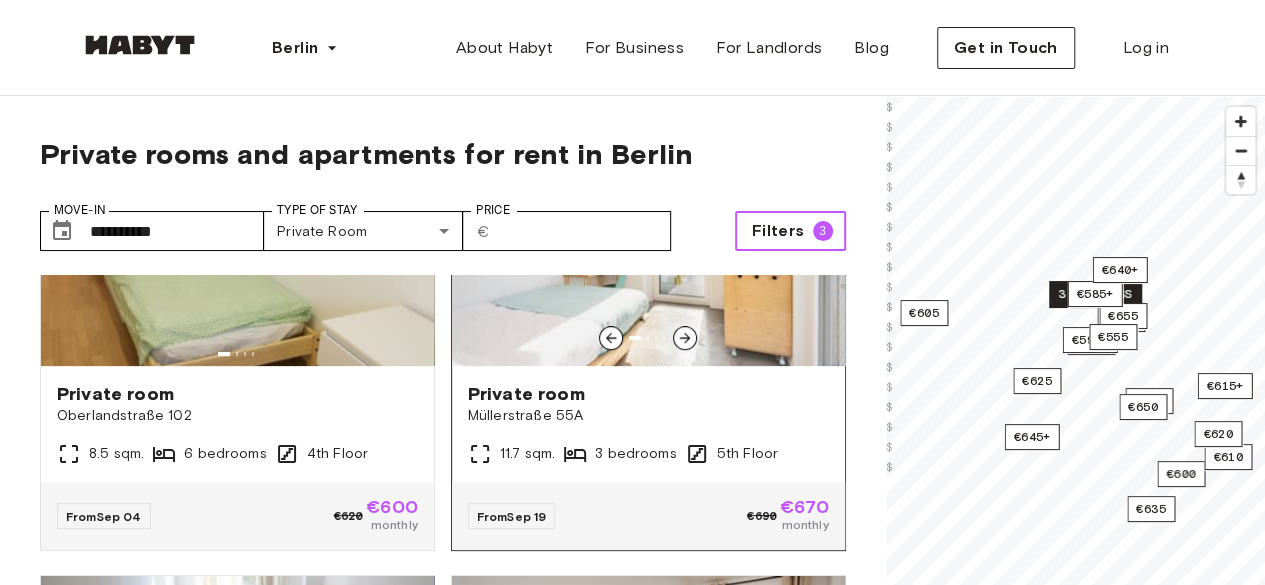 click at bounding box center [648, 246] 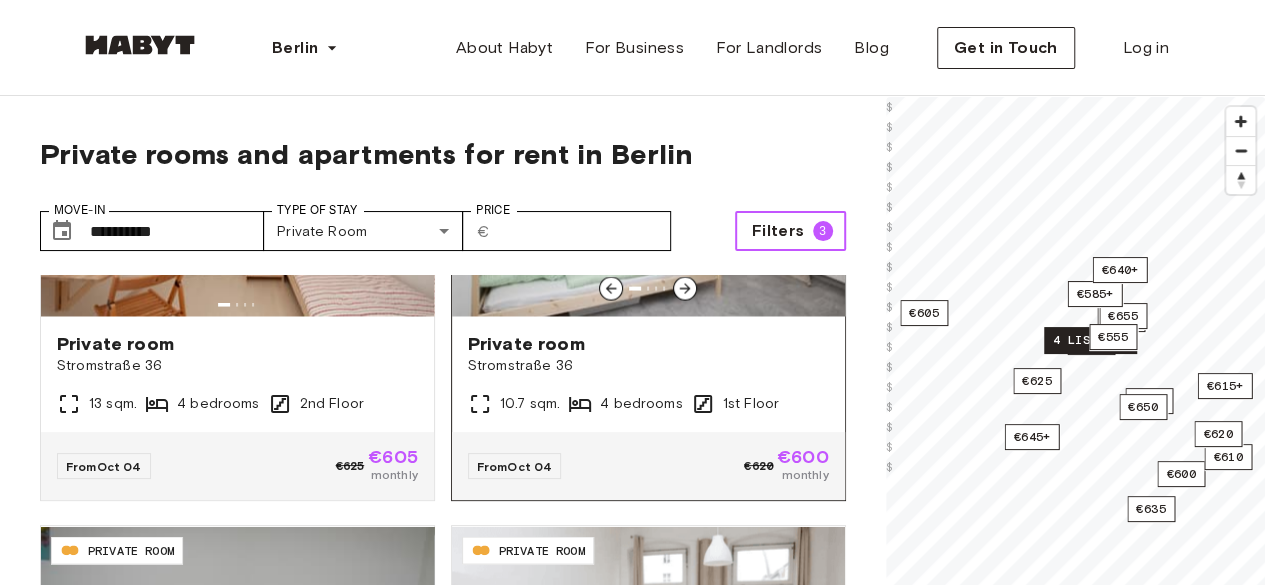 scroll, scrollTop: 1900, scrollLeft: 0, axis: vertical 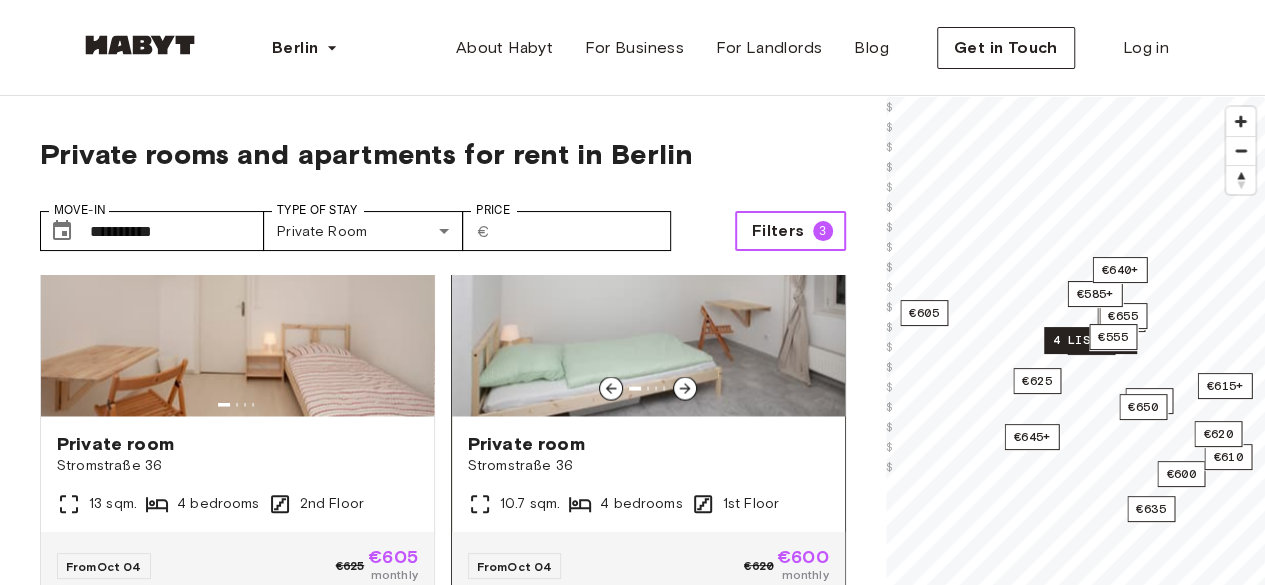 click at bounding box center [648, 296] 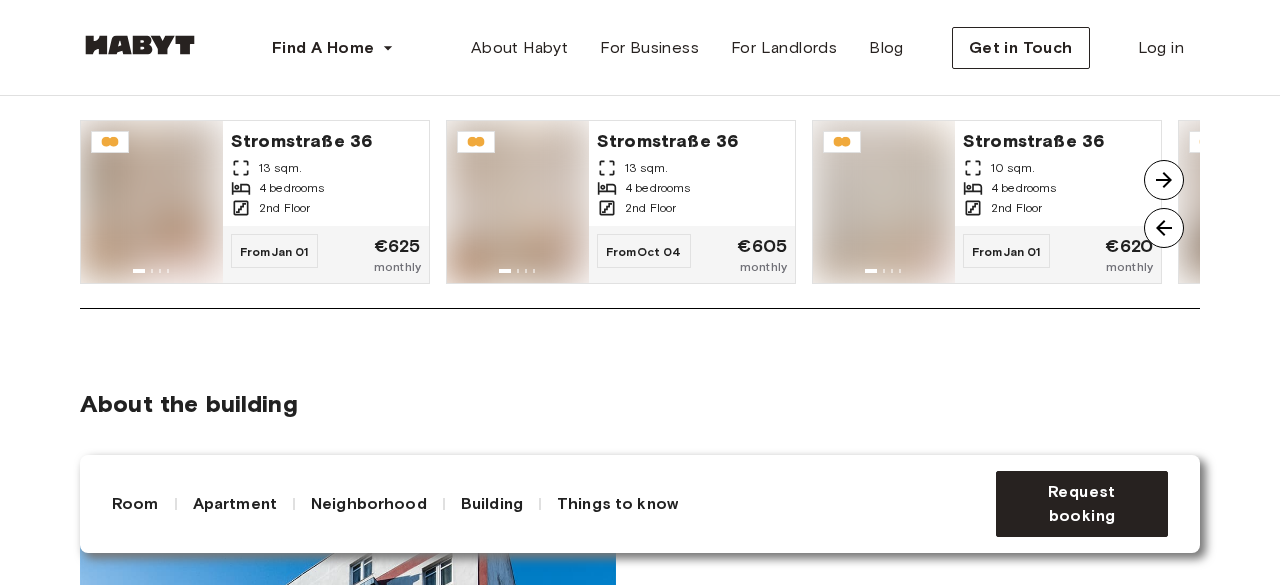 scroll, scrollTop: 1800, scrollLeft: 0, axis: vertical 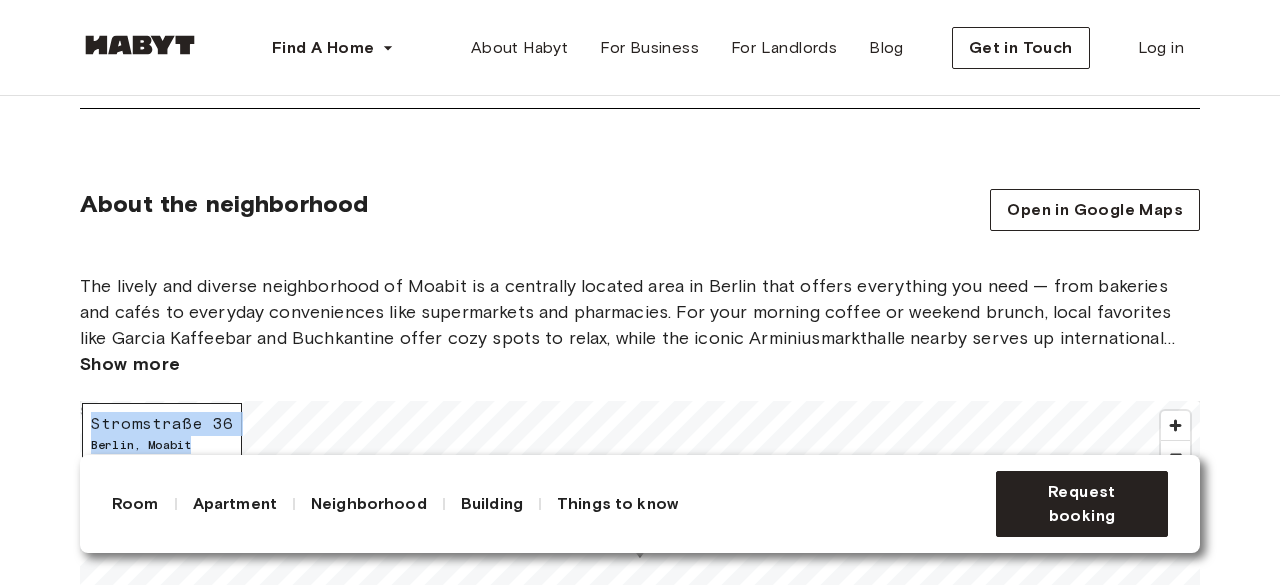 drag, startPoint x: 202, startPoint y: 442, endPoint x: 90, endPoint y: 421, distance: 113.951744 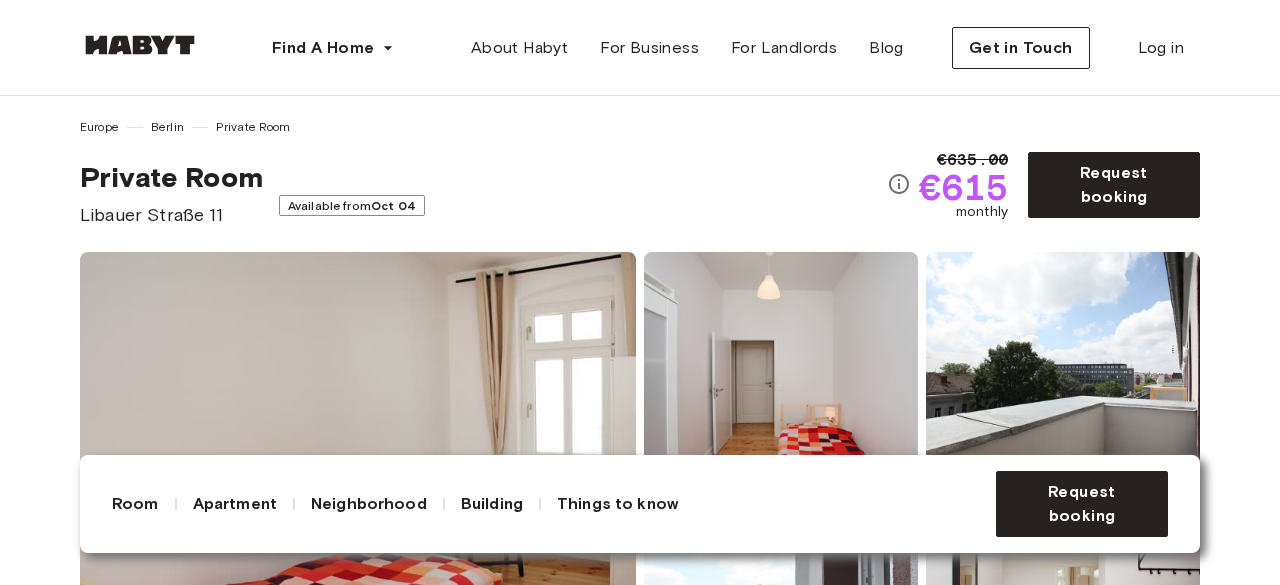 scroll, scrollTop: 0, scrollLeft: 0, axis: both 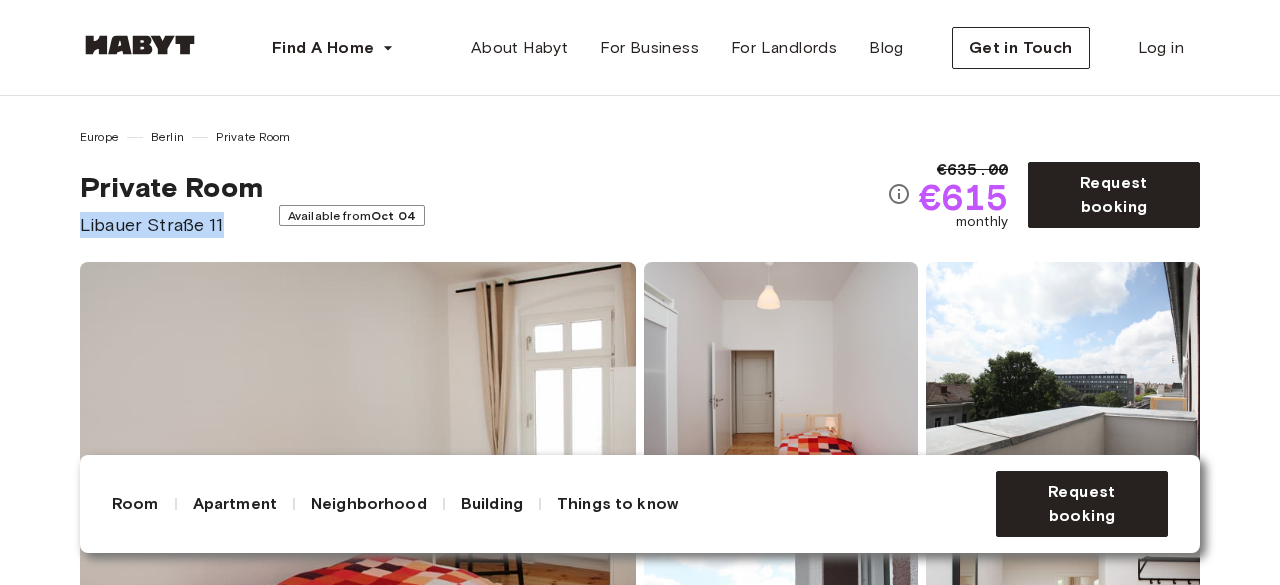drag, startPoint x: 235, startPoint y: 233, endPoint x: 28, endPoint y: 230, distance: 207.02174 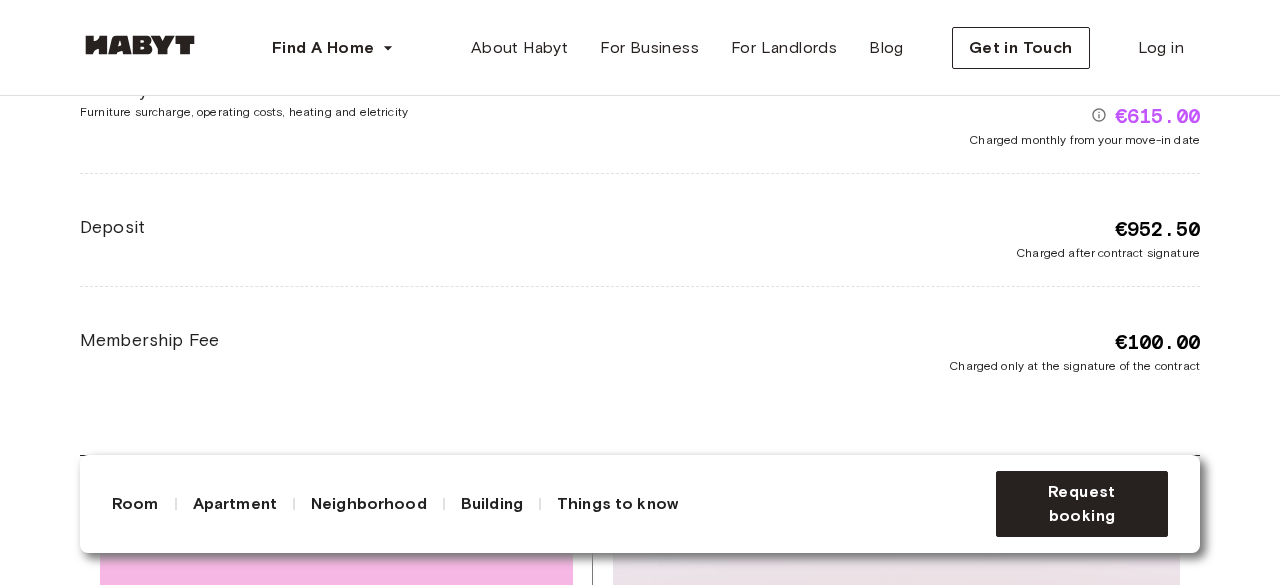 scroll, scrollTop: 3700, scrollLeft: 0, axis: vertical 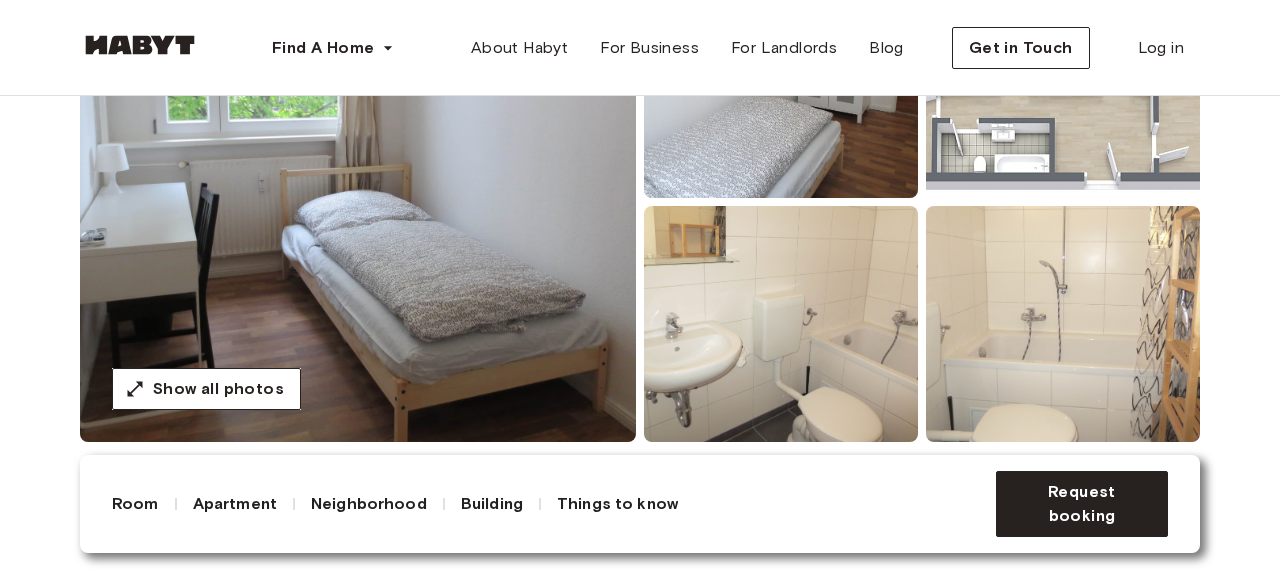 drag, startPoint x: 803, startPoint y: 84, endPoint x: 704, endPoint y: 137, distance: 112.29426 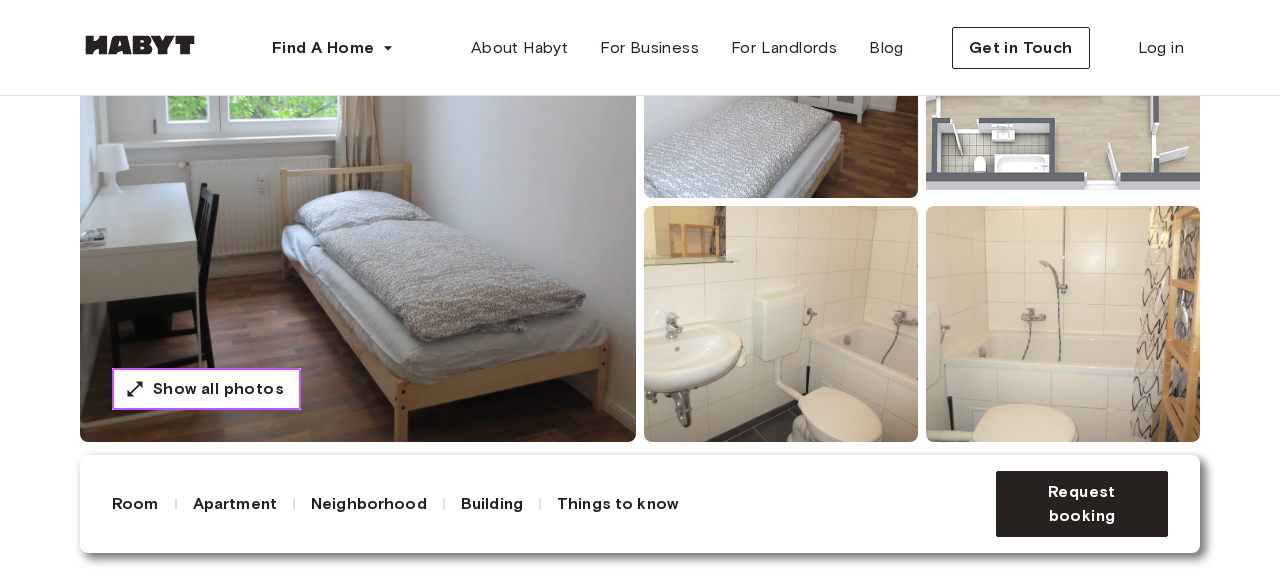 click 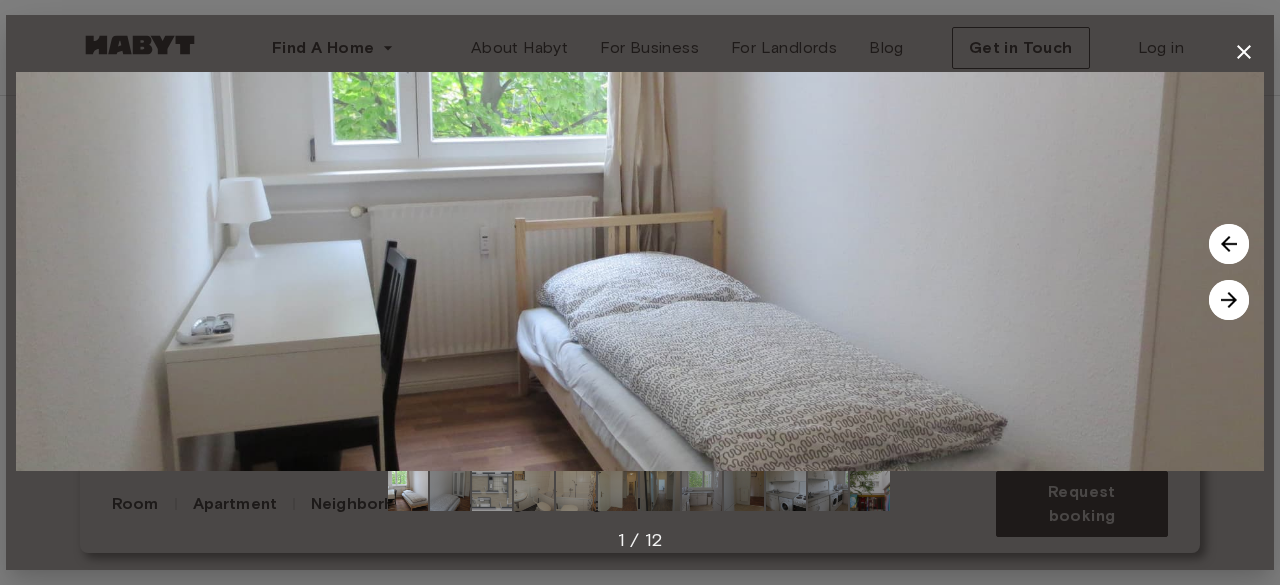 click at bounding box center [1229, 300] 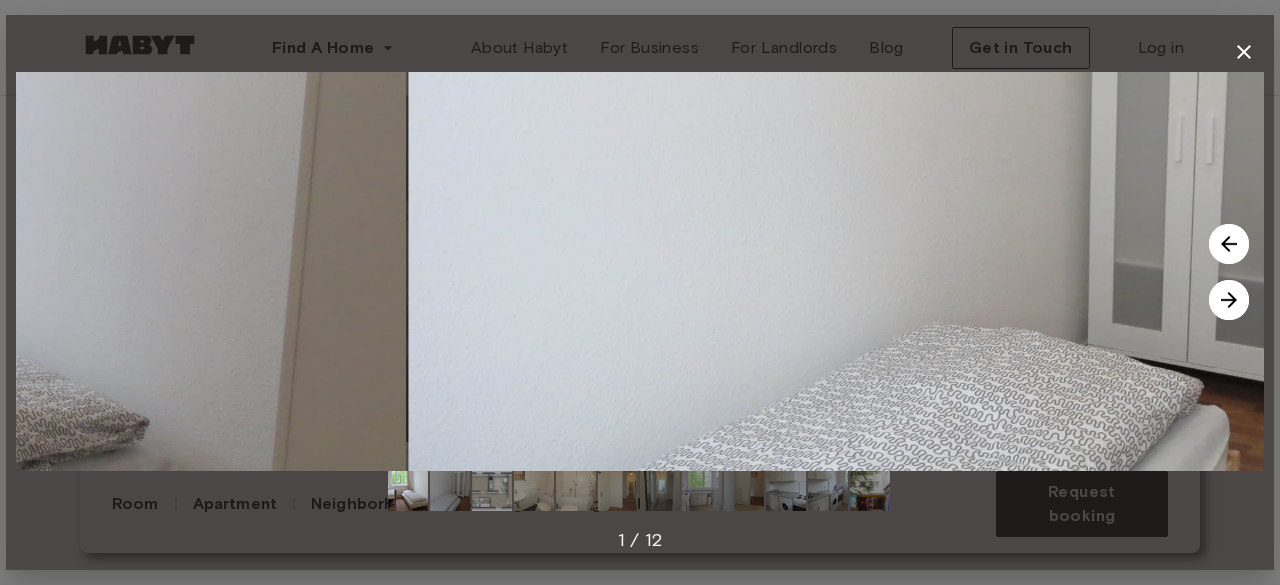 click at bounding box center [1229, 300] 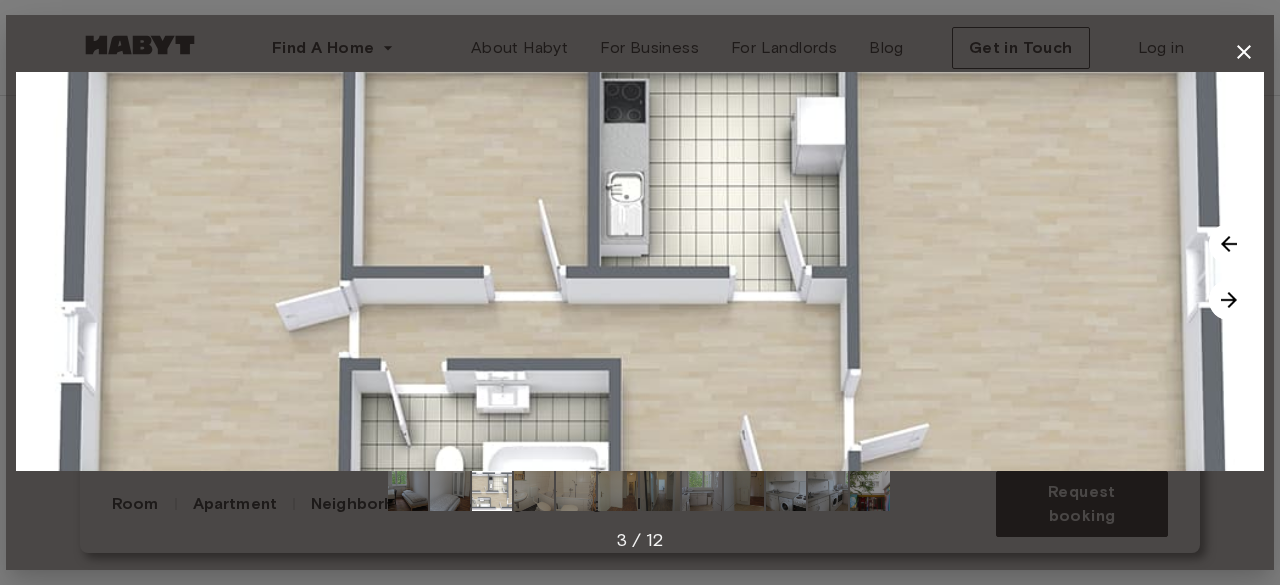 click at bounding box center (1229, 300) 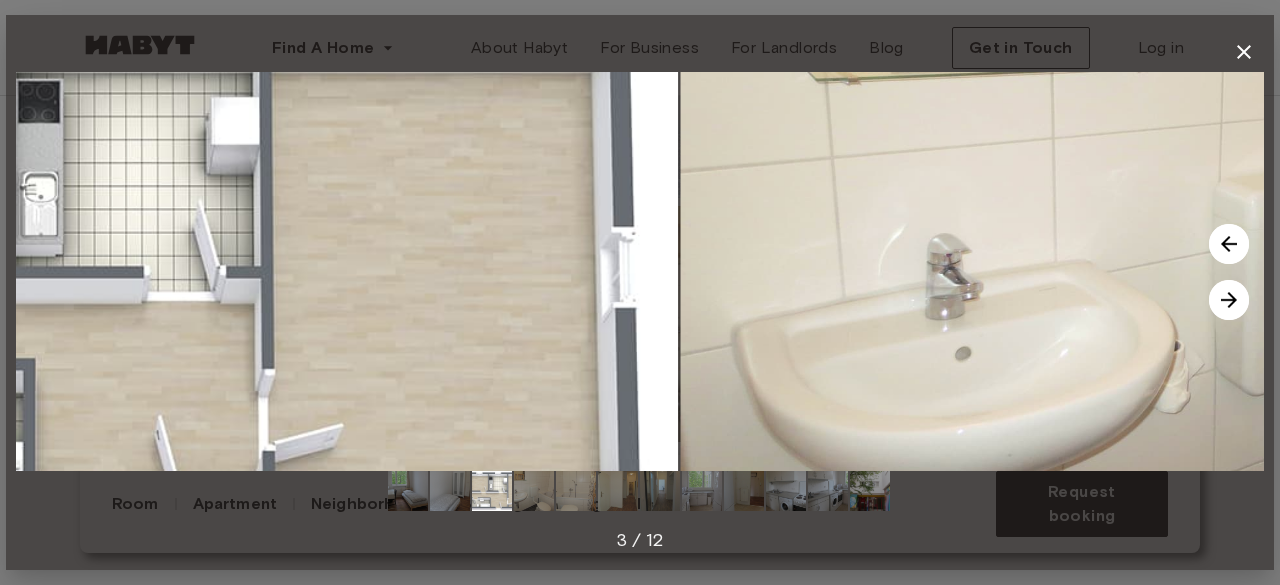 click at bounding box center (1229, 300) 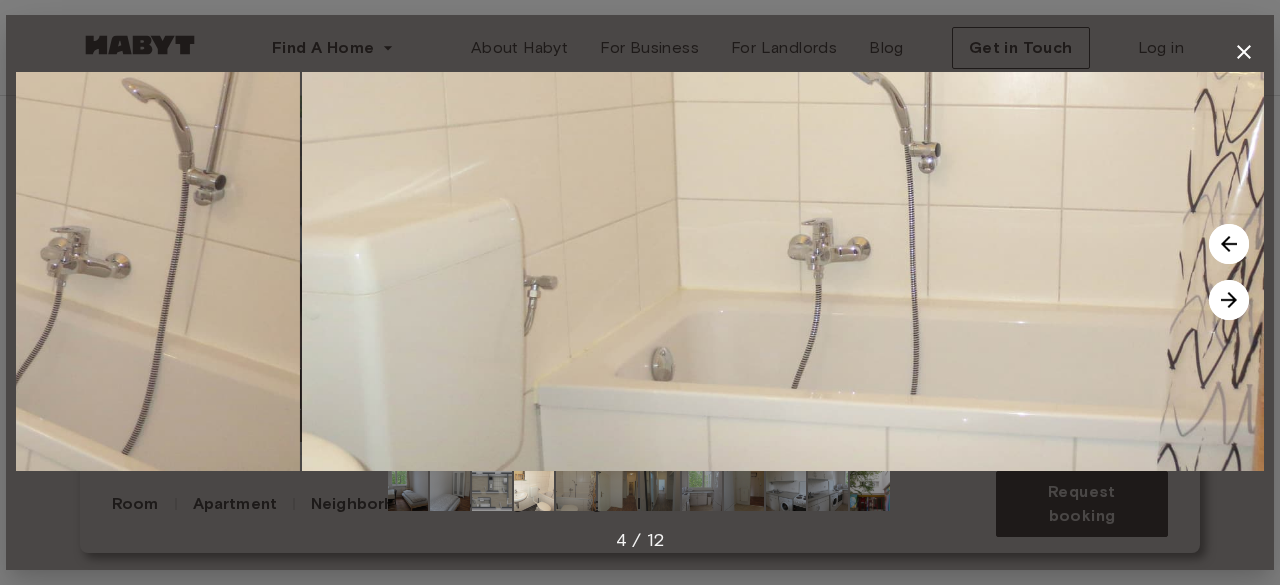 click at bounding box center (1229, 300) 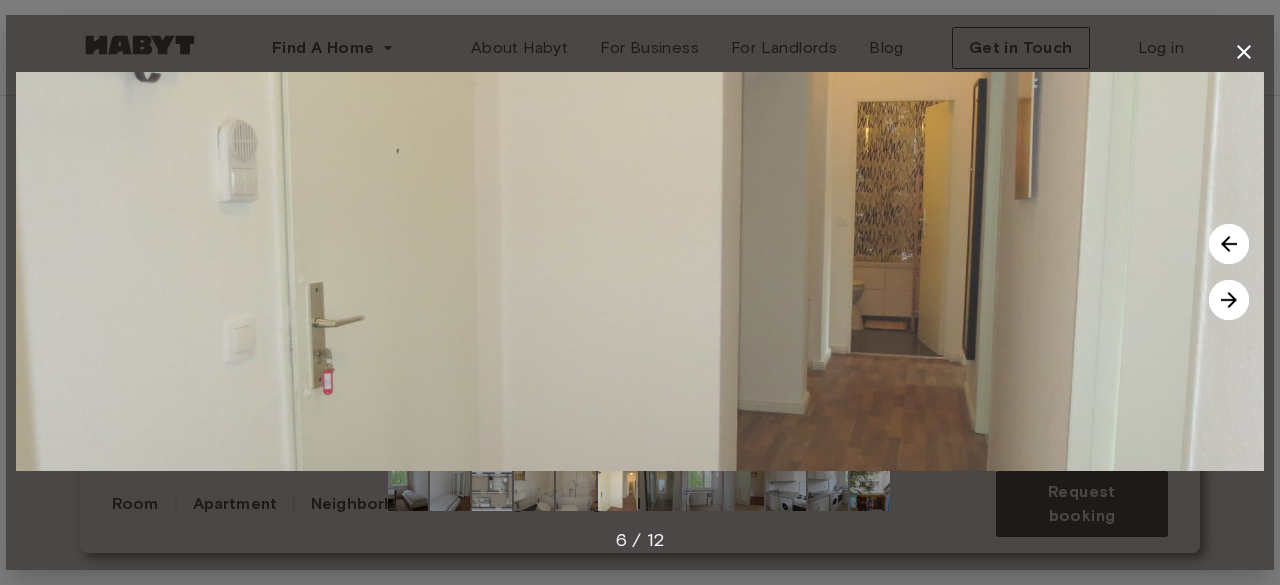 click at bounding box center (1229, 300) 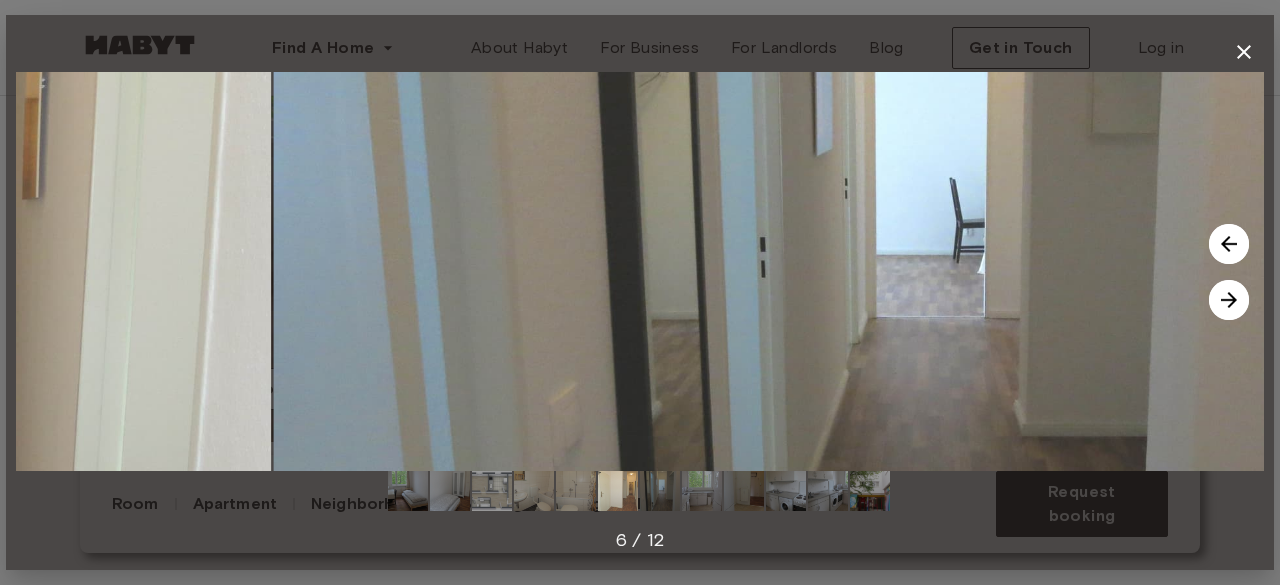 click at bounding box center [1229, 300] 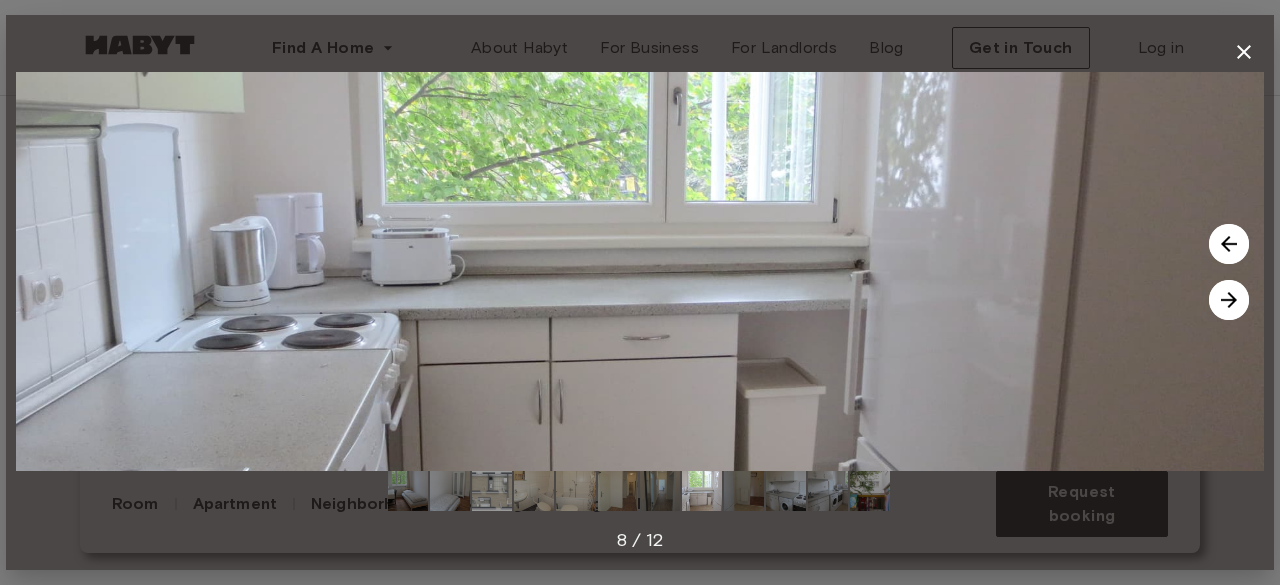click at bounding box center (1229, 300) 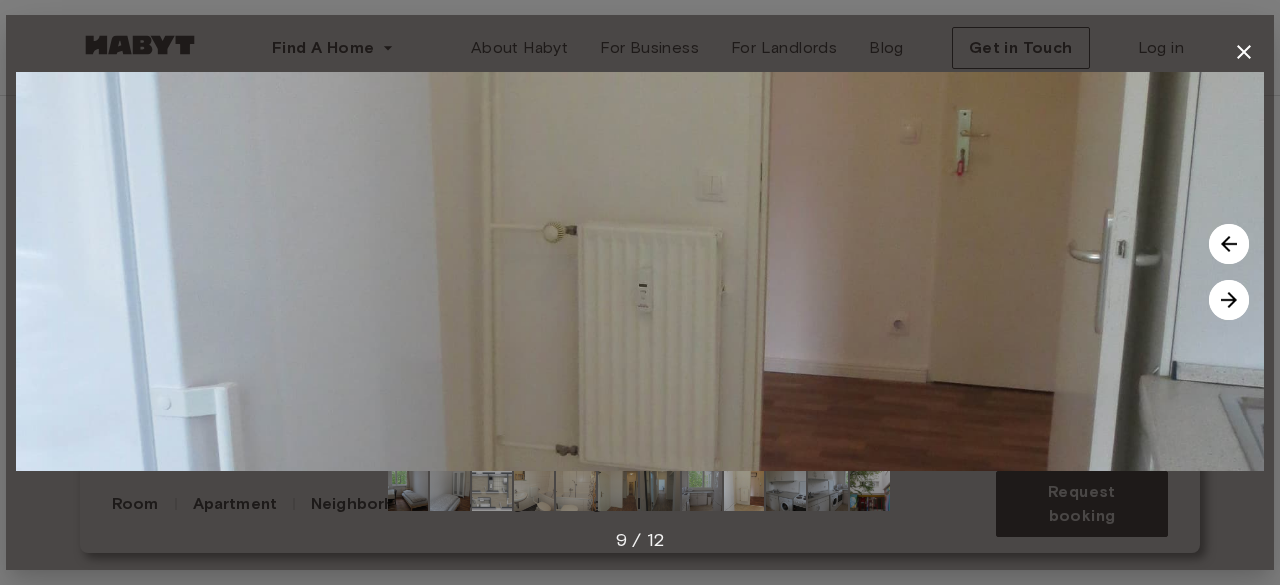 click at bounding box center [1229, 244] 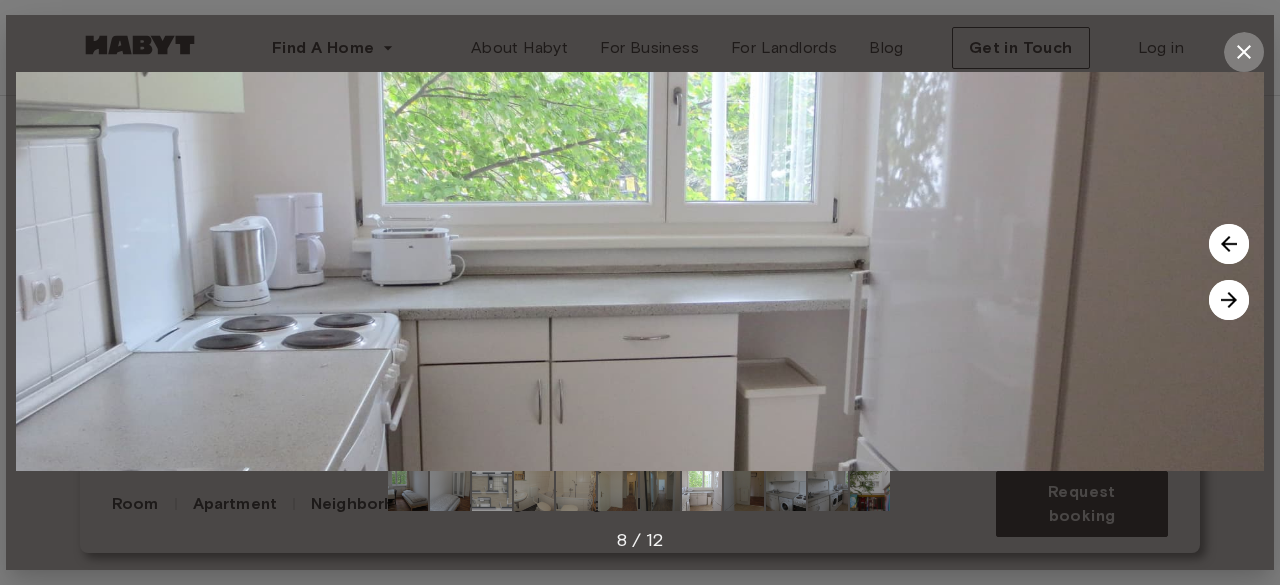 click 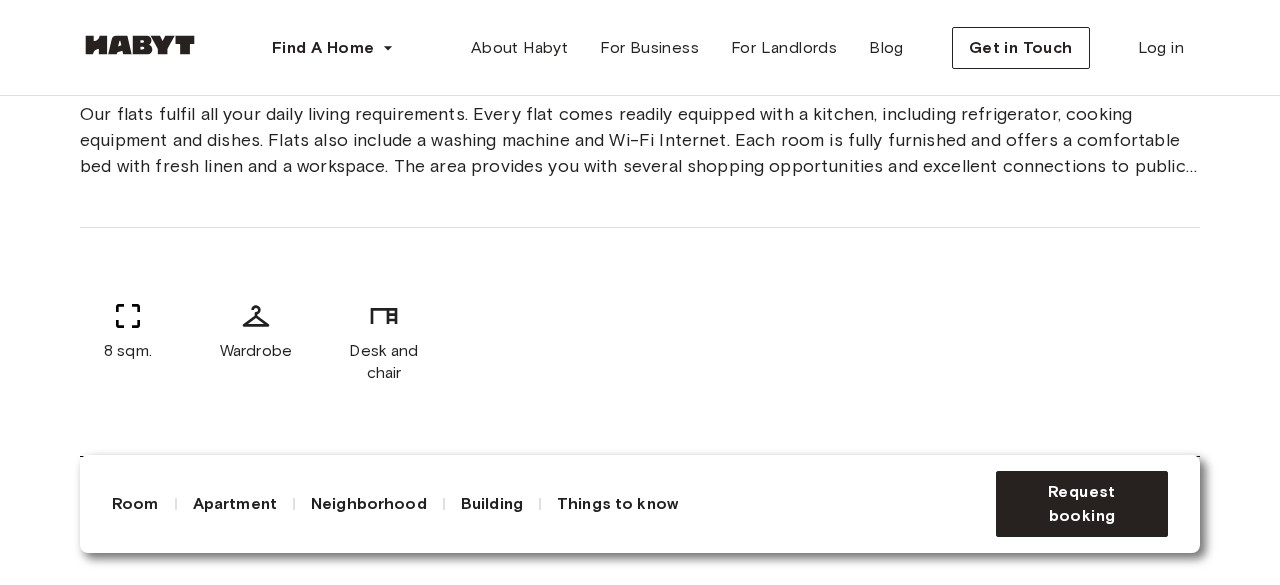 scroll, scrollTop: 800, scrollLeft: 0, axis: vertical 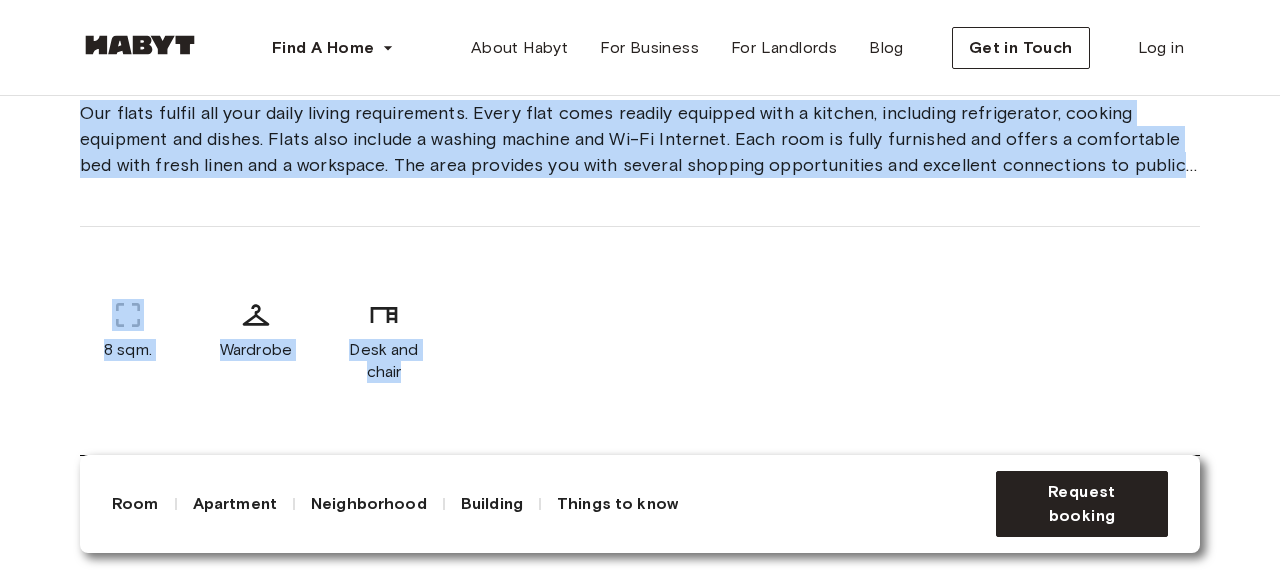 drag, startPoint x: 66, startPoint y: 106, endPoint x: 466, endPoint y: 404, distance: 498.80255 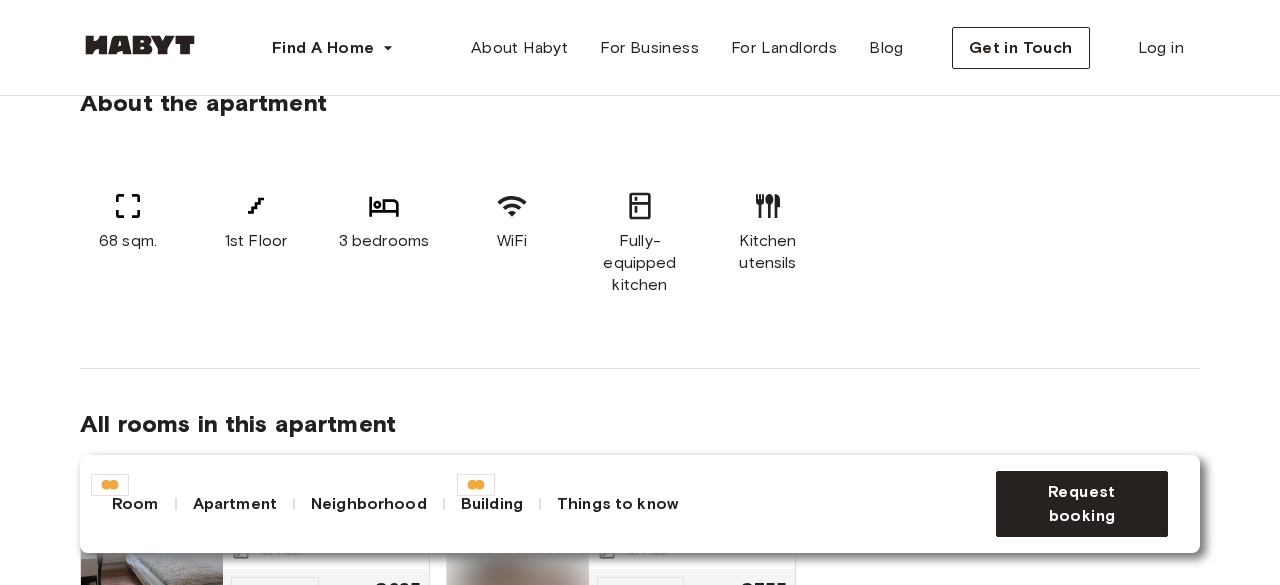 scroll, scrollTop: 1300, scrollLeft: 0, axis: vertical 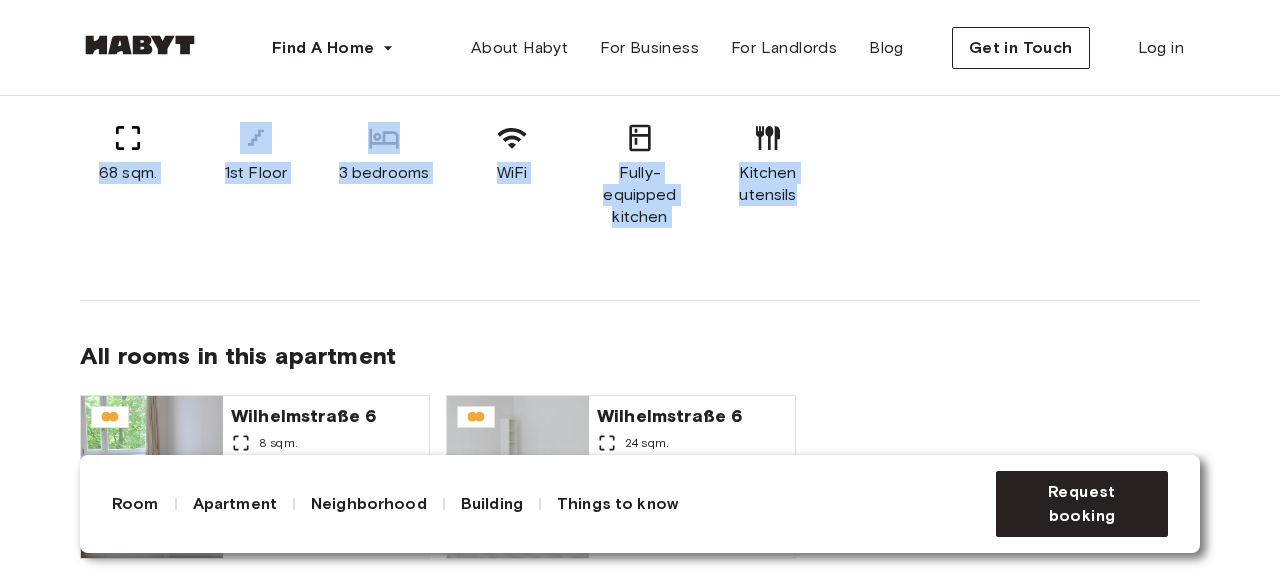 drag, startPoint x: 102, startPoint y: 171, endPoint x: 821, endPoint y: 223, distance: 720.8779 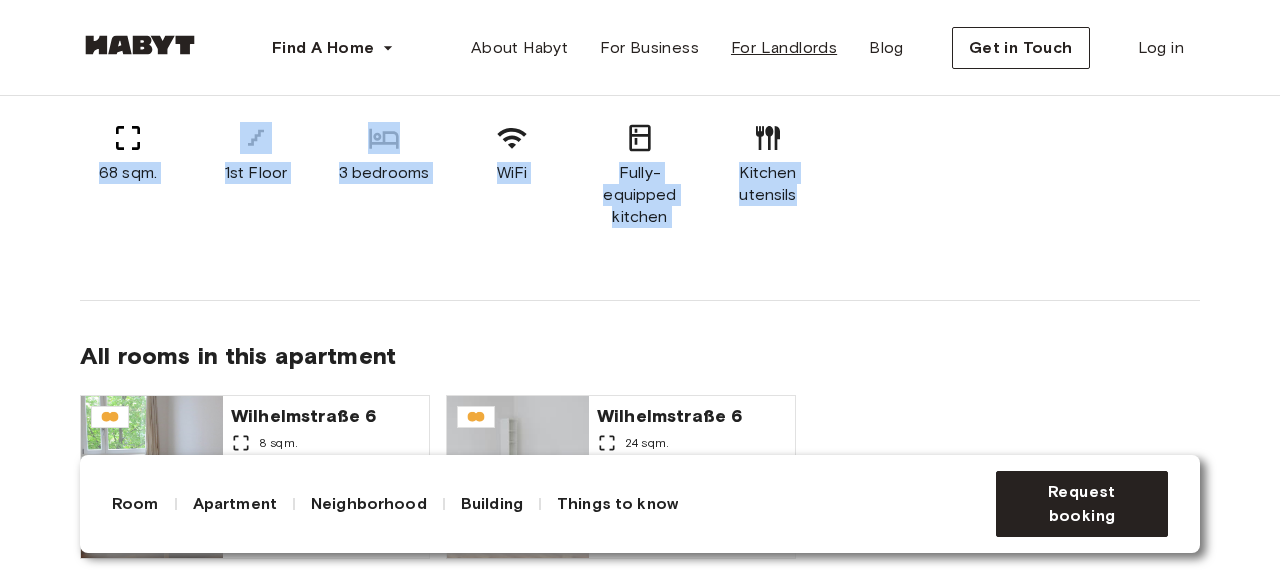 copy on "68 sqm. 1st Floor 3 bedrooms WiFi Fully-equipped kitchen Kitchen utensils" 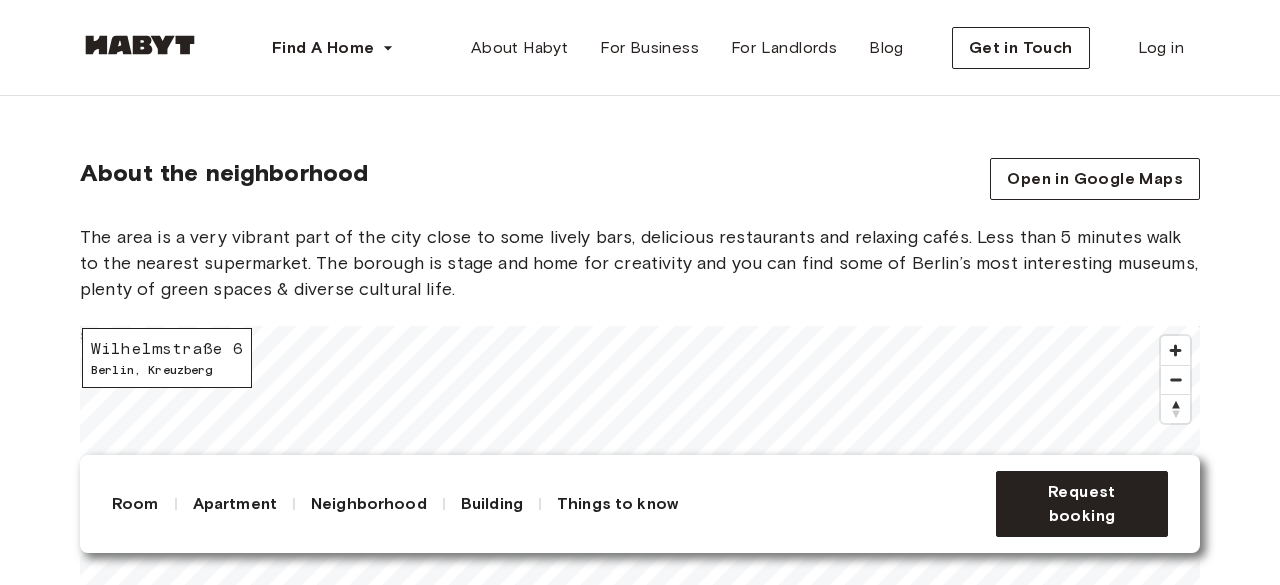scroll, scrollTop: 2500, scrollLeft: 0, axis: vertical 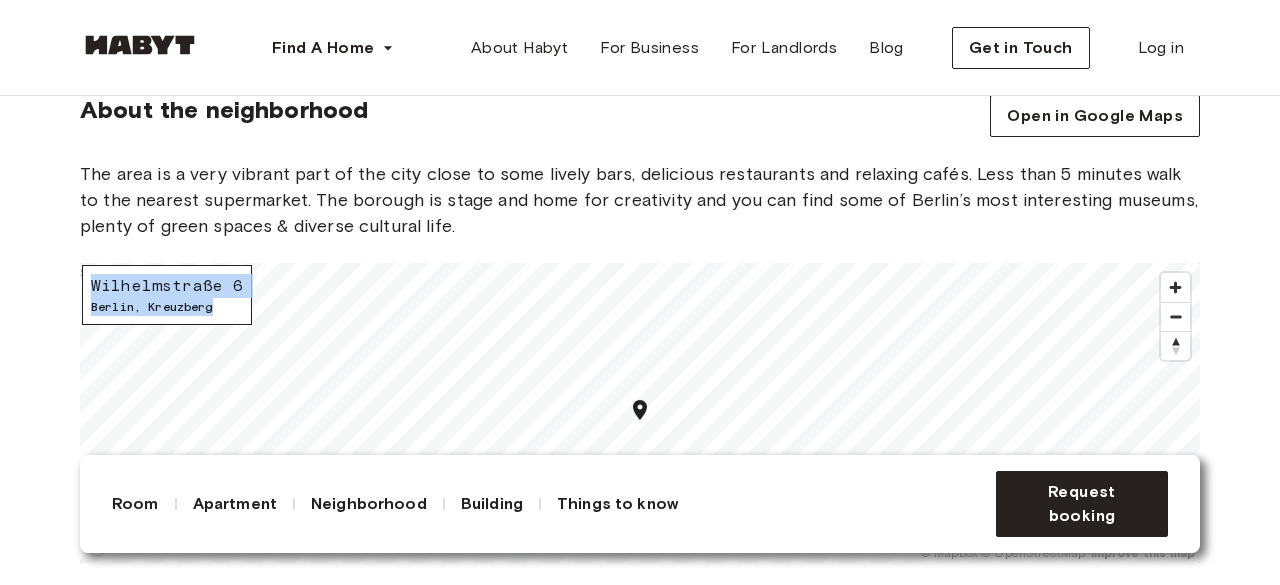 drag, startPoint x: 228, startPoint y: 305, endPoint x: 85, endPoint y: 270, distance: 147.22092 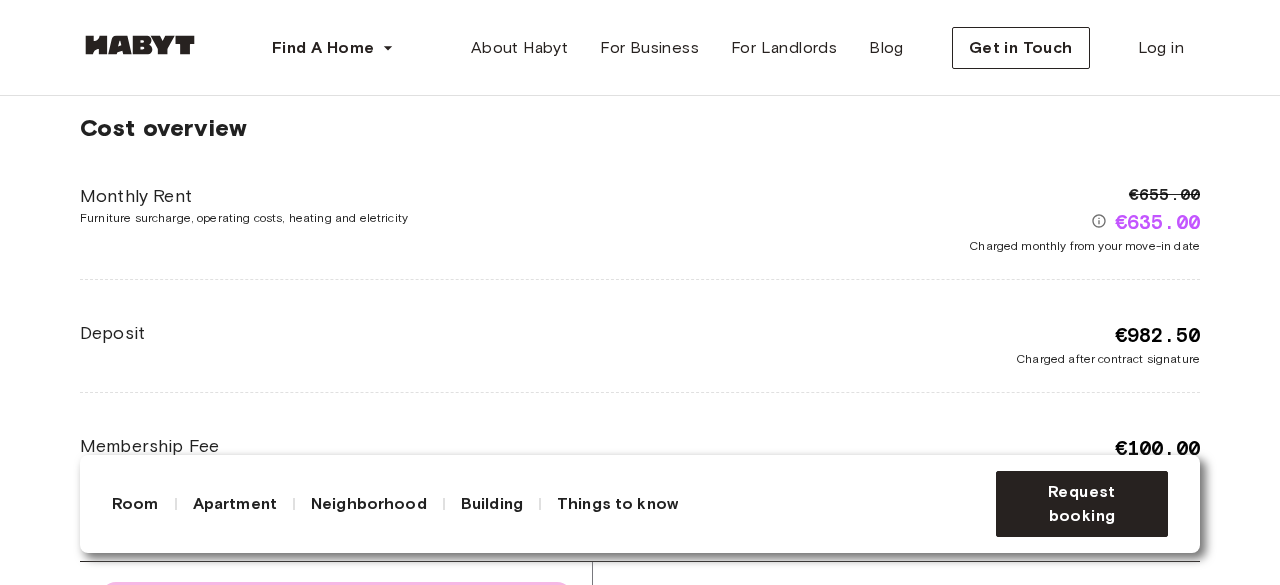 scroll, scrollTop: 3700, scrollLeft: 0, axis: vertical 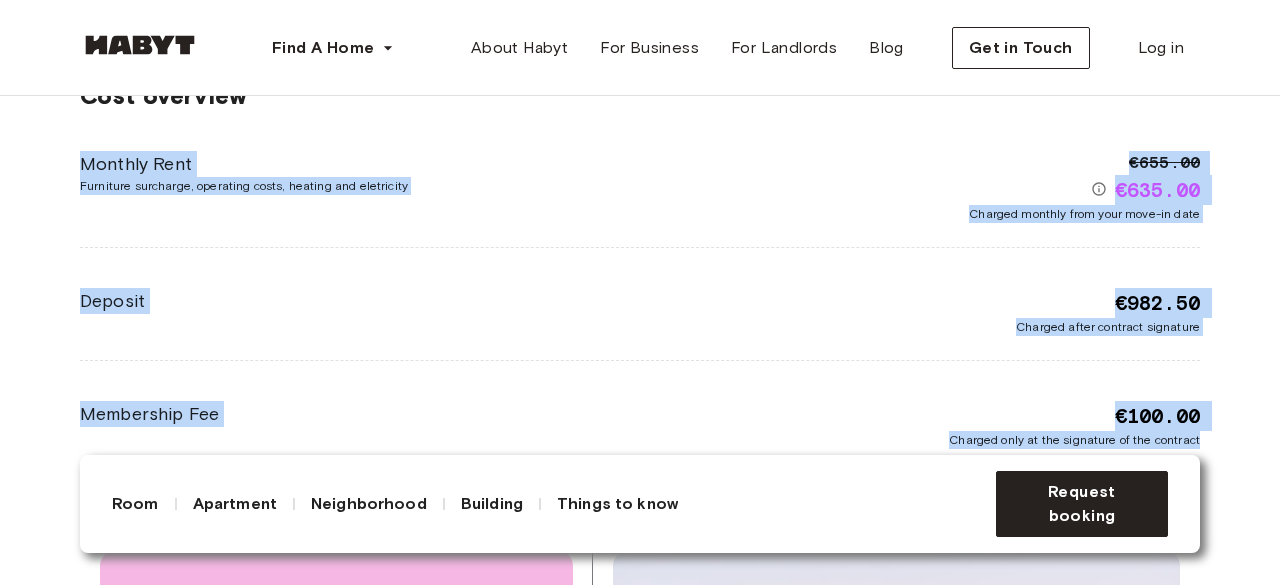 drag, startPoint x: 76, startPoint y: 148, endPoint x: 1205, endPoint y: 432, distance: 1164.1722 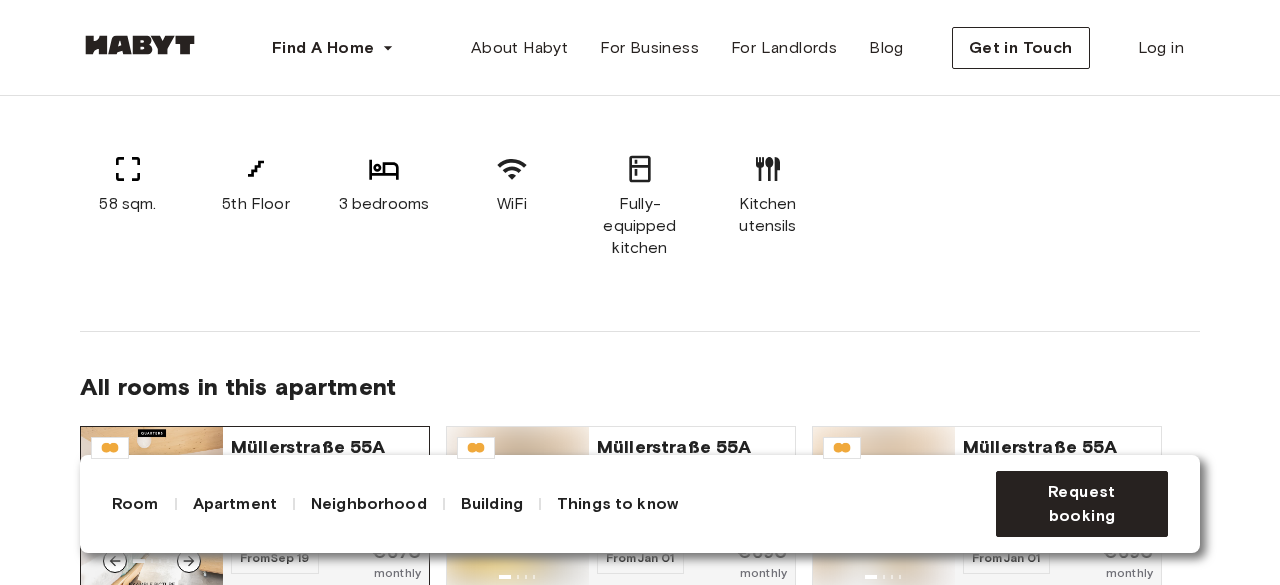 scroll, scrollTop: 1600, scrollLeft: 0, axis: vertical 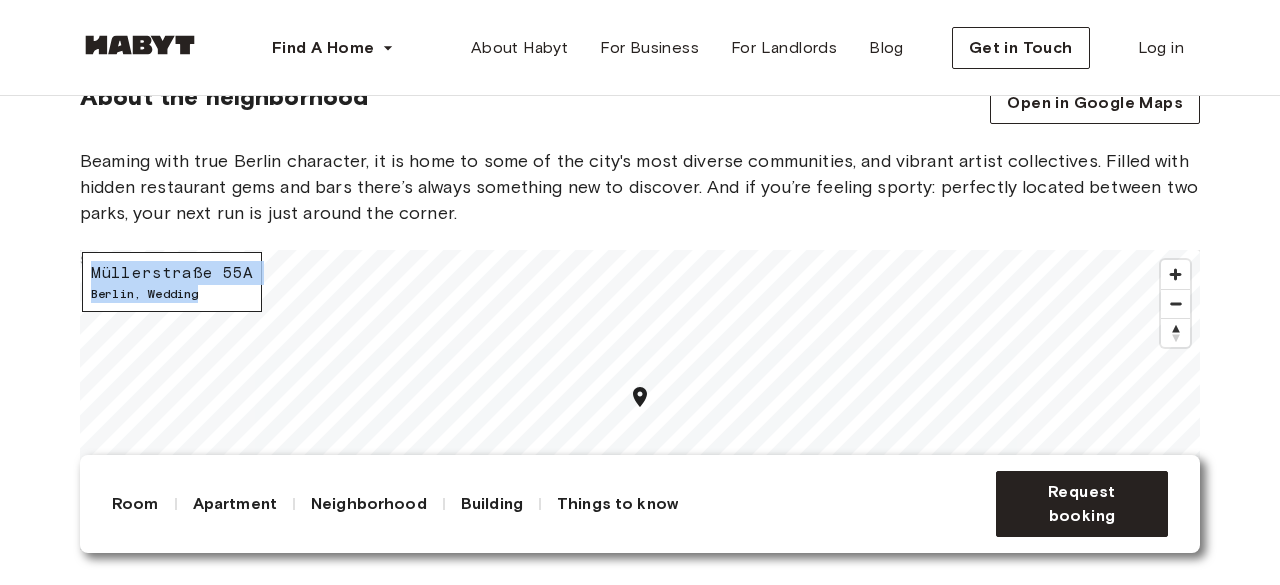 drag, startPoint x: 205, startPoint y: 322, endPoint x: 90, endPoint y: 271, distance: 125.80143 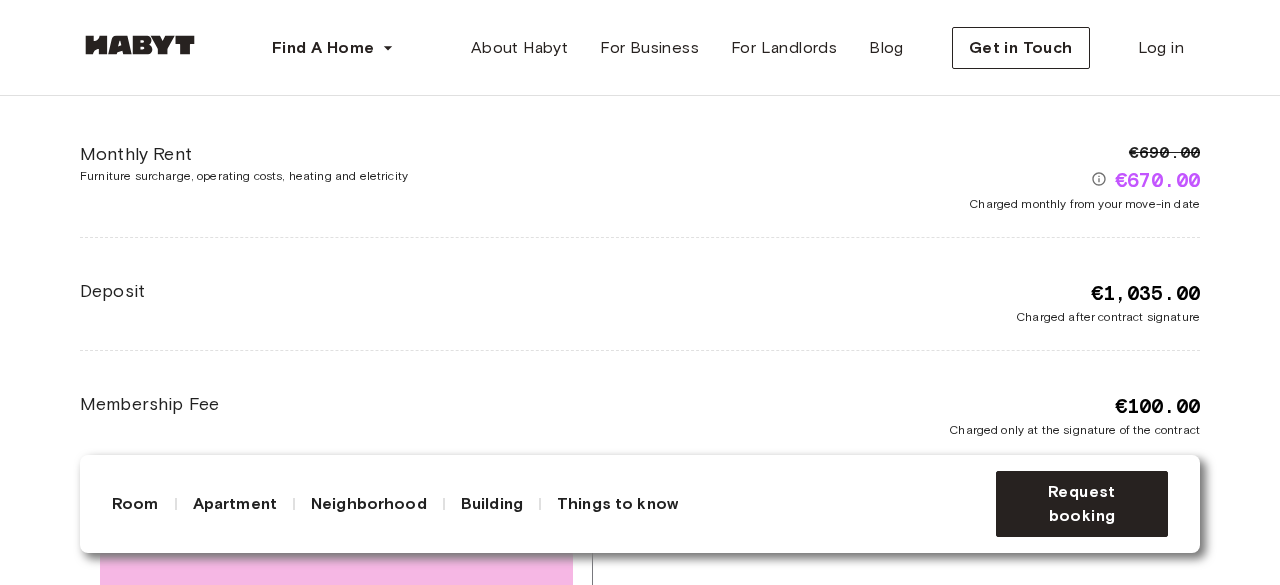 scroll, scrollTop: 3800, scrollLeft: 0, axis: vertical 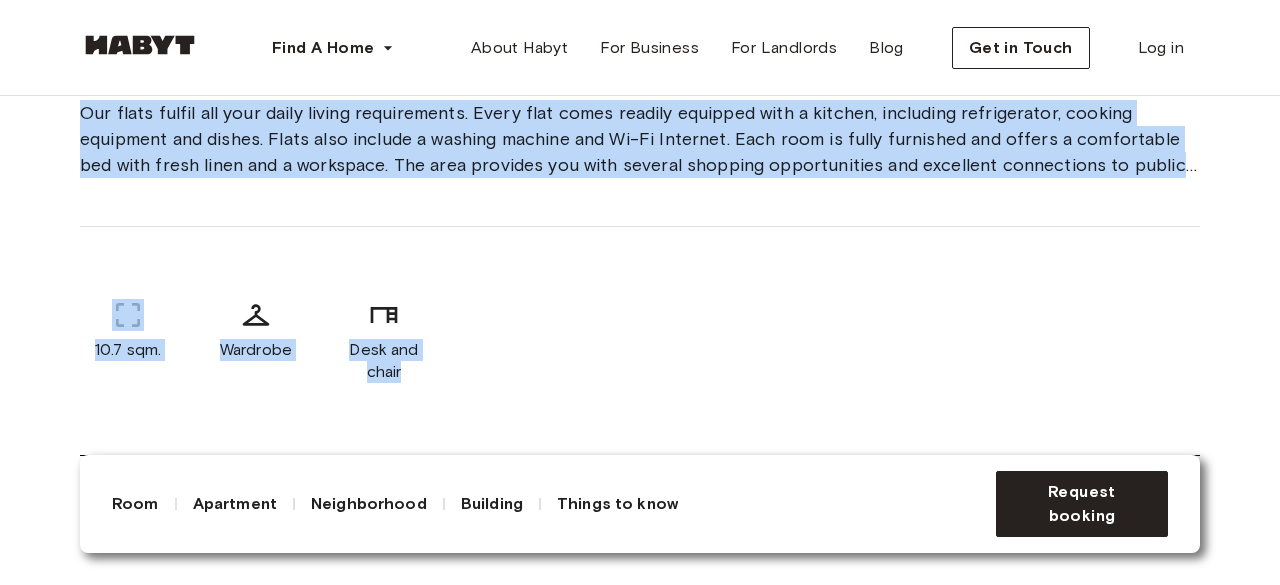drag, startPoint x: 66, startPoint y: 101, endPoint x: 476, endPoint y: 416, distance: 517.0348 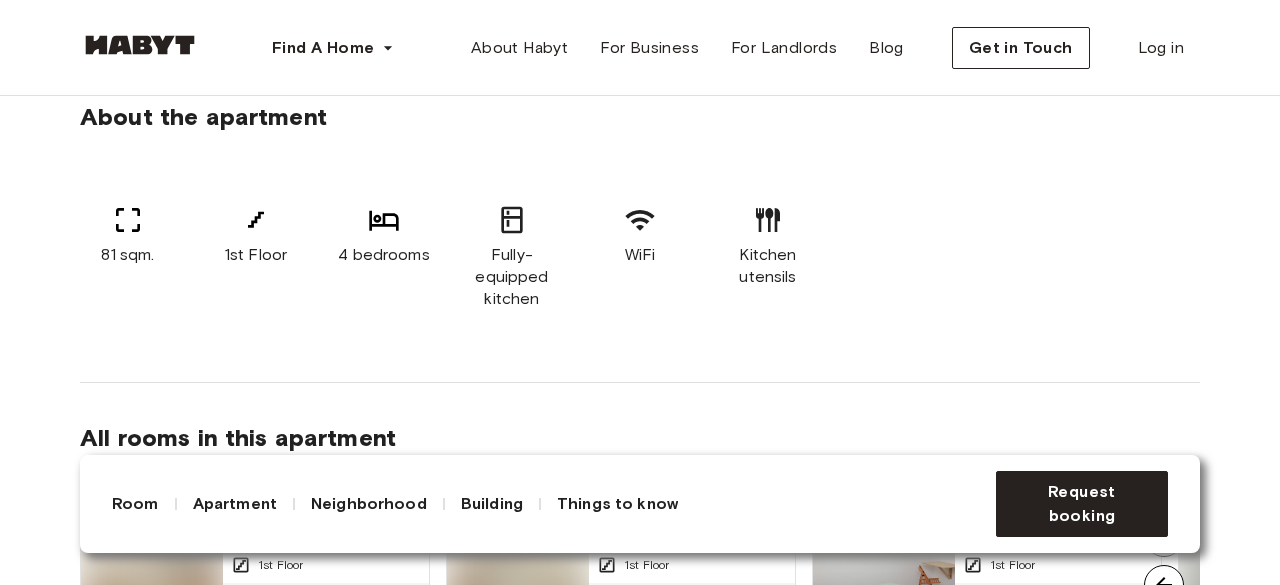 scroll, scrollTop: 1300, scrollLeft: 0, axis: vertical 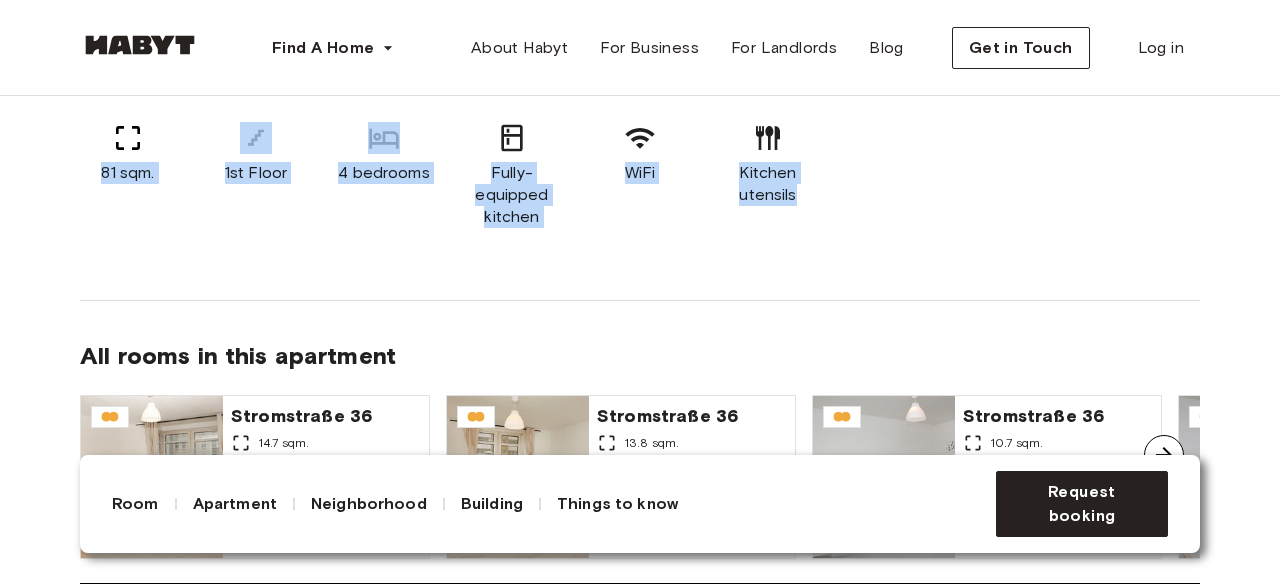 drag, startPoint x: 86, startPoint y: 166, endPoint x: 874, endPoint y: 247, distance: 792.15216 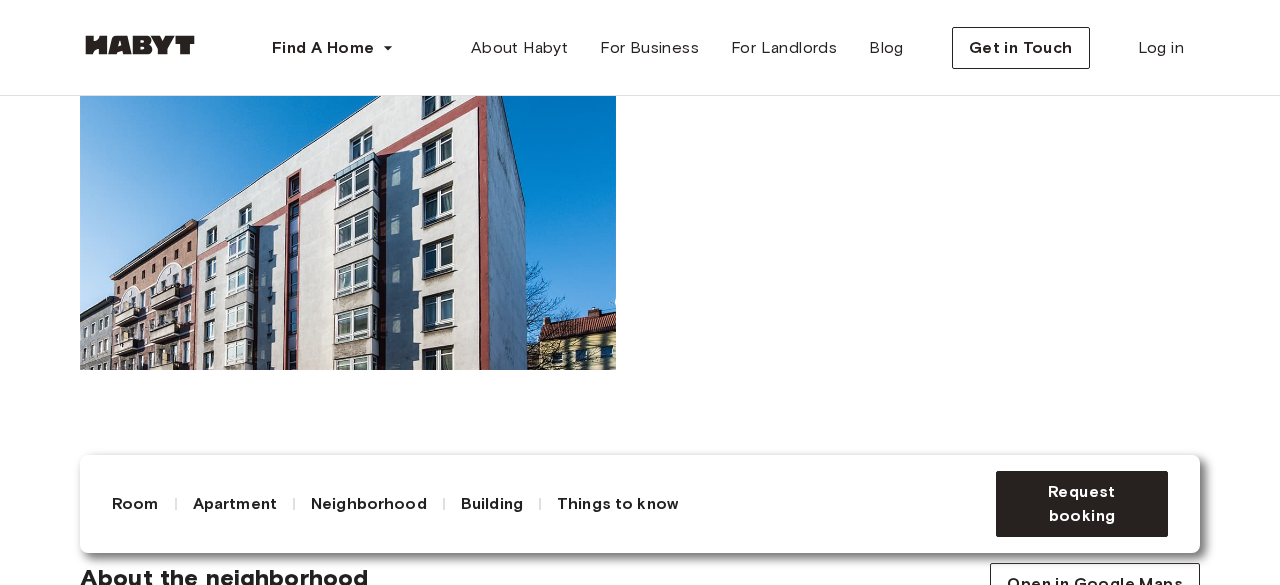 scroll, scrollTop: 2500, scrollLeft: 0, axis: vertical 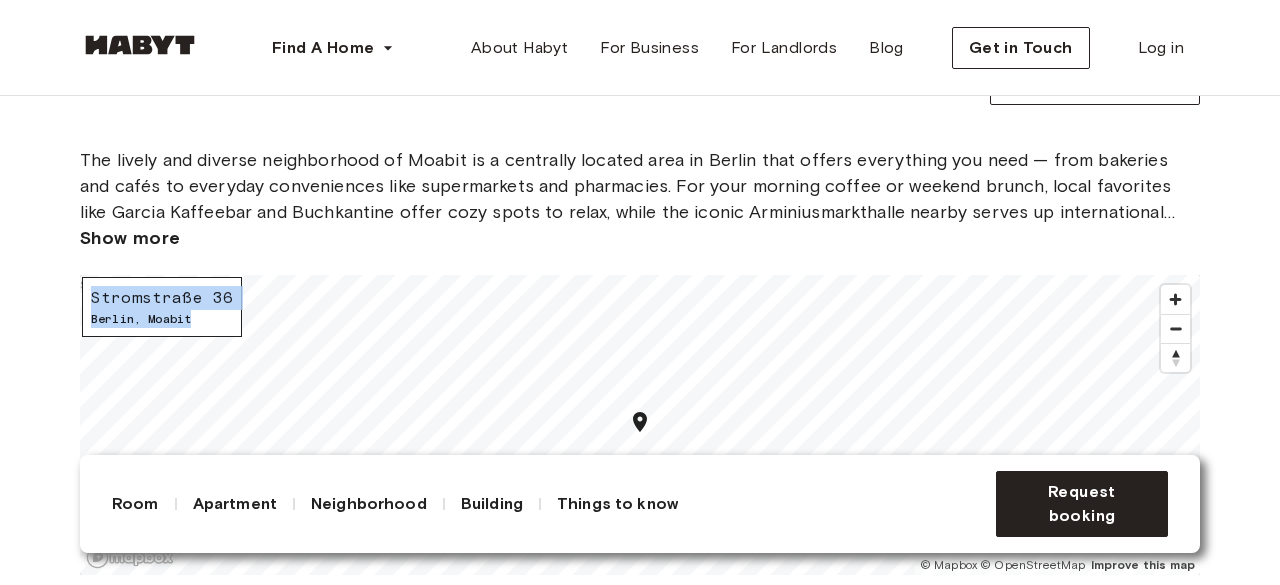 drag, startPoint x: 199, startPoint y: 327, endPoint x: 86, endPoint y: 287, distance: 119.870766 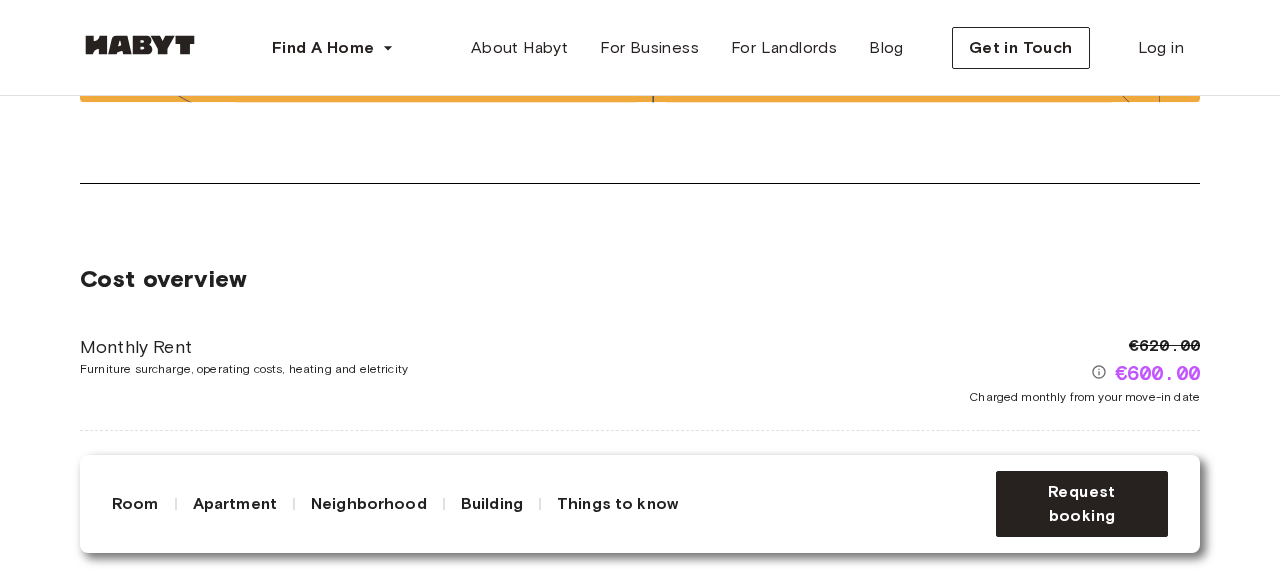 scroll, scrollTop: 3700, scrollLeft: 0, axis: vertical 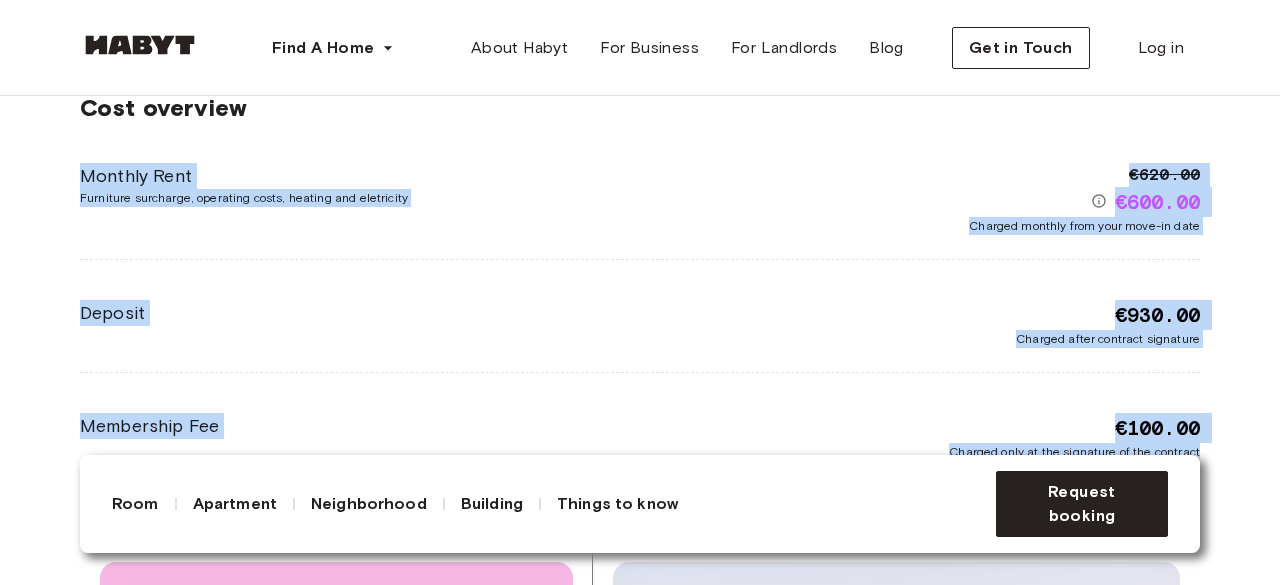 drag, startPoint x: 9, startPoint y: 170, endPoint x: 1220, endPoint y: 452, distance: 1243.4006 